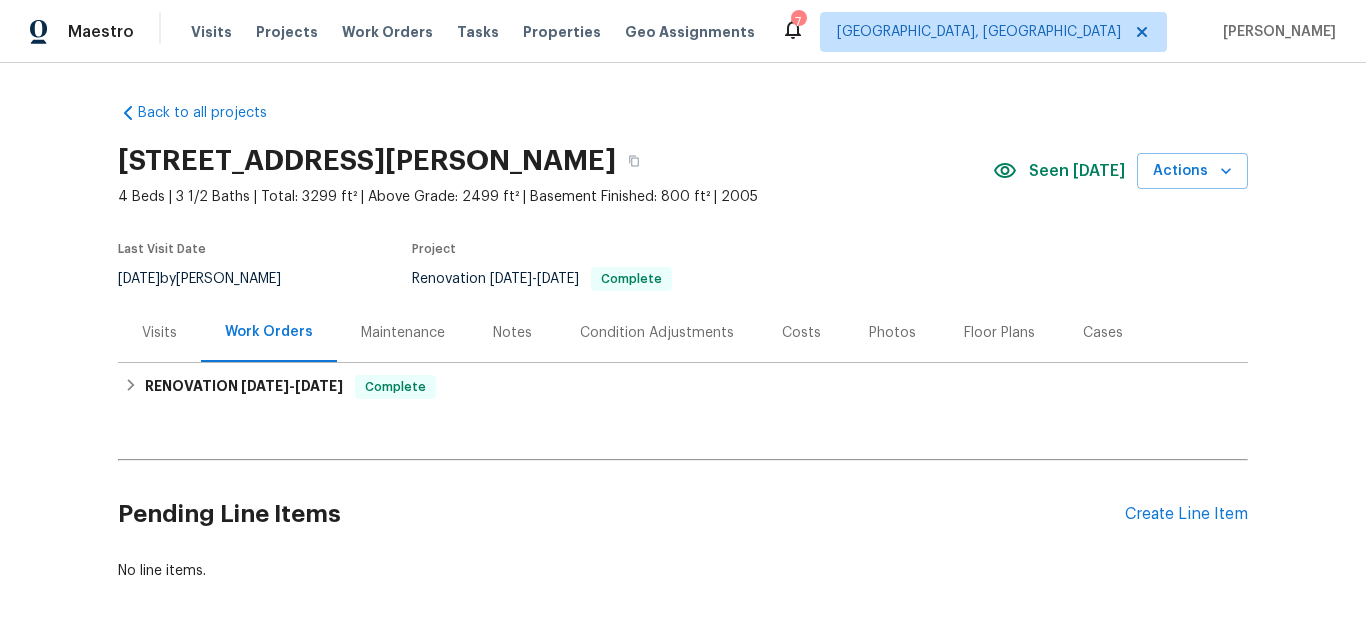 scroll, scrollTop: 0, scrollLeft: 0, axis: both 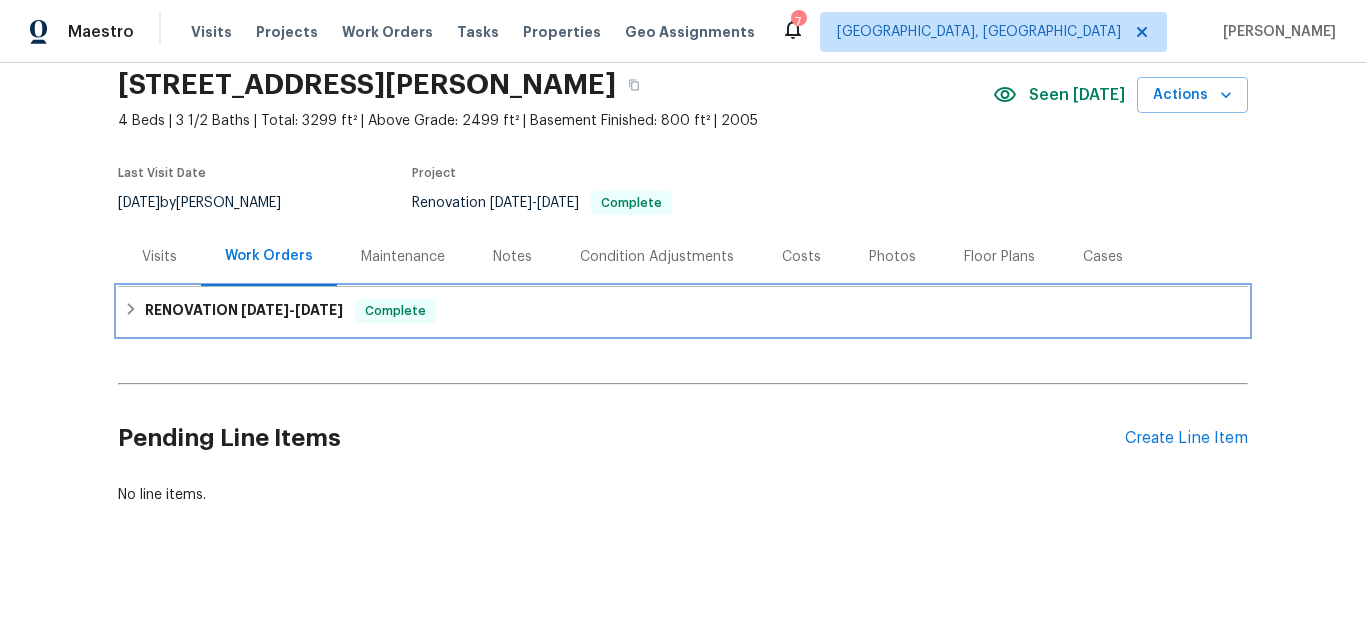 click on "RENOVATION   6/30/25  -  7/10/25" at bounding box center (244, 311) 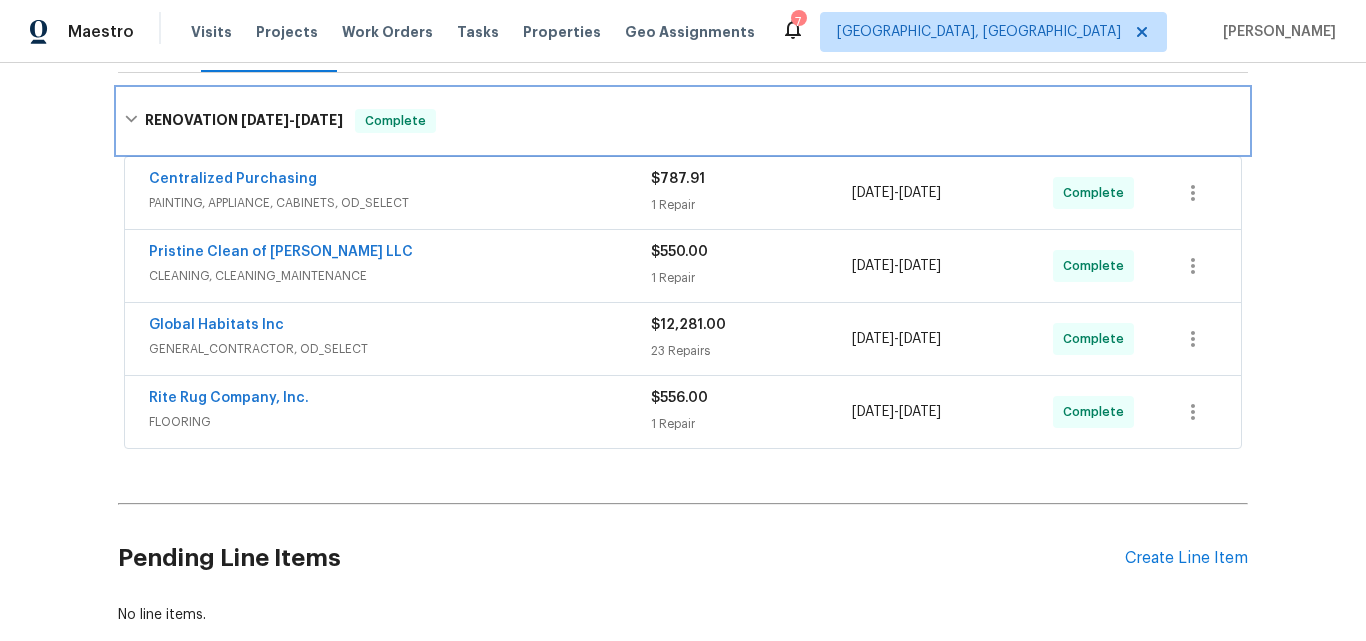 scroll, scrollTop: 291, scrollLeft: 0, axis: vertical 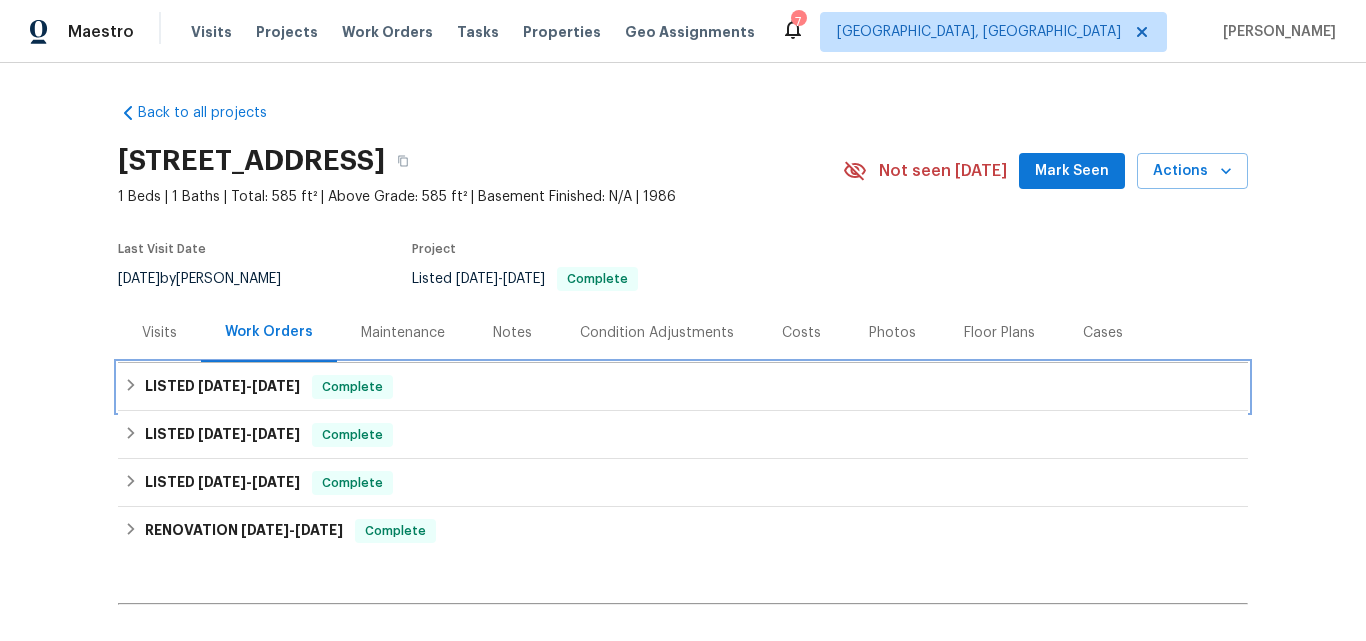 click on "LISTED   1/30/25  -  2/6/25" at bounding box center [222, 387] 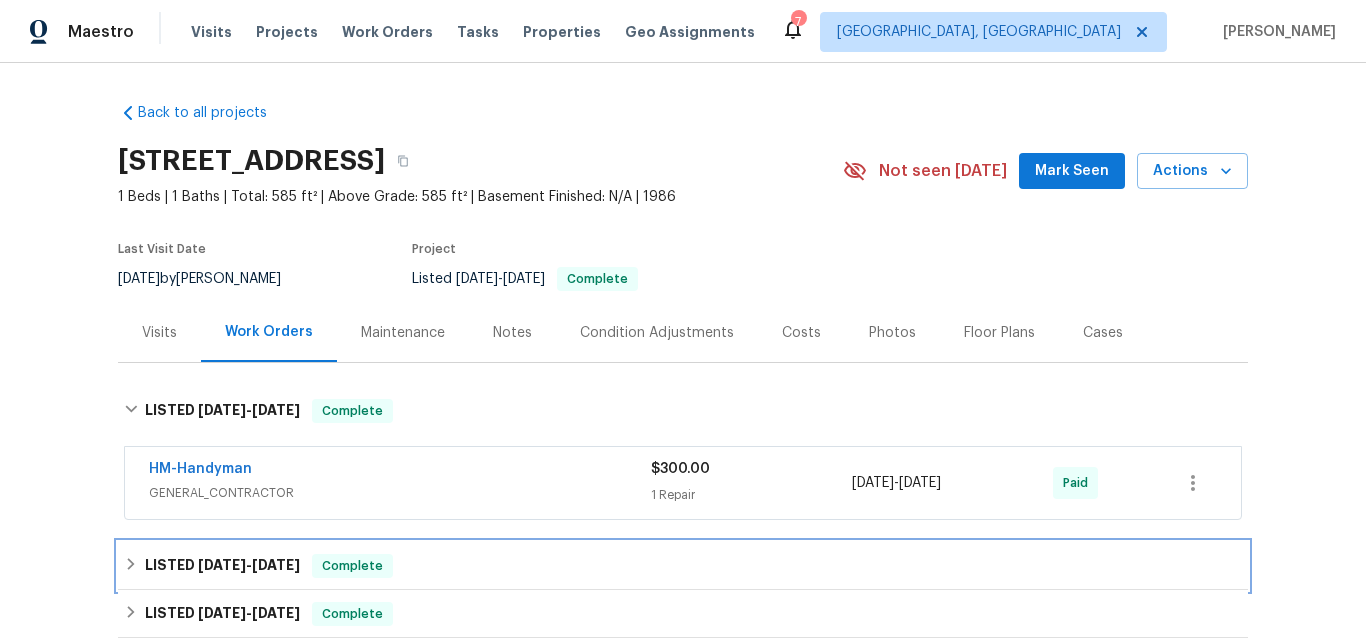 click on "LISTED   10/15/24  -  10/23/24" at bounding box center (222, 566) 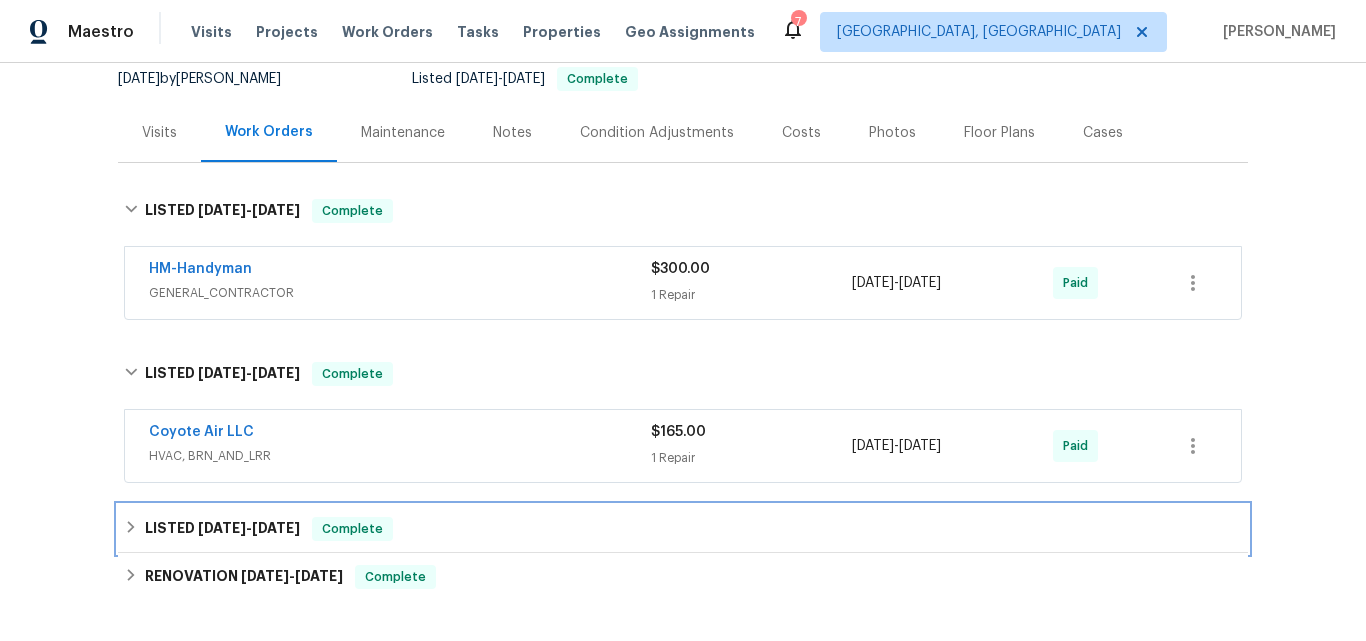 drag, startPoint x: 194, startPoint y: 526, endPoint x: 189, endPoint y: 516, distance: 11.18034 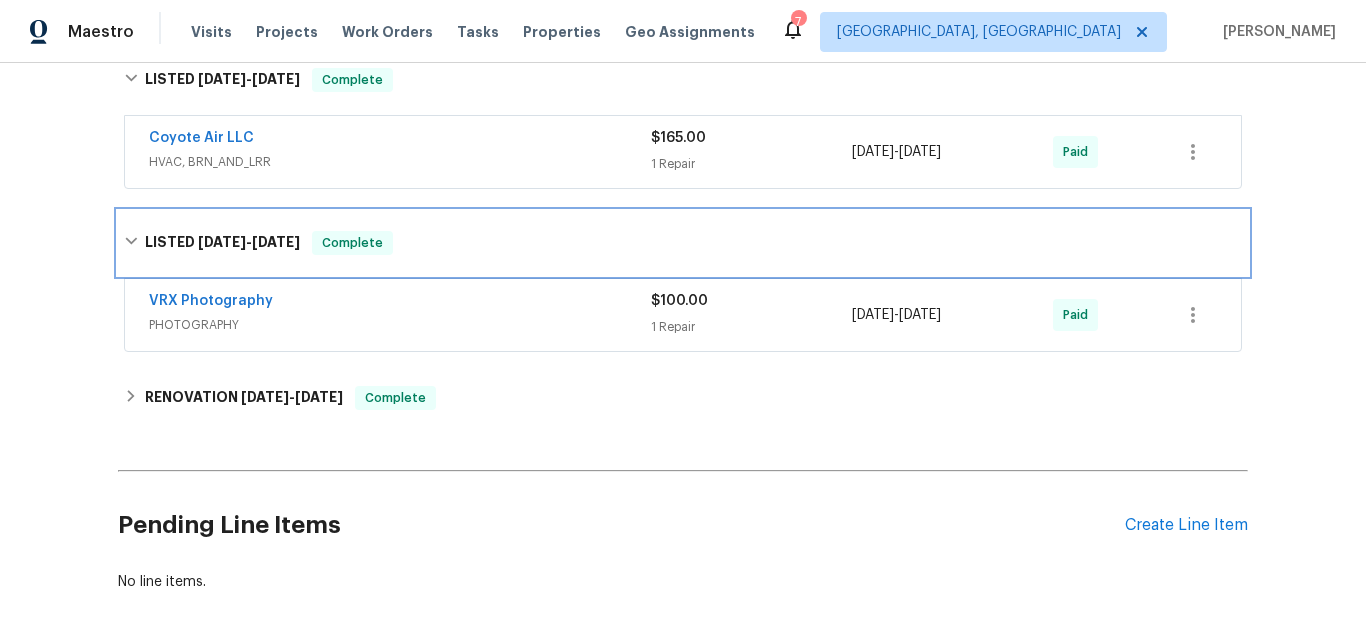 scroll, scrollTop: 500, scrollLeft: 0, axis: vertical 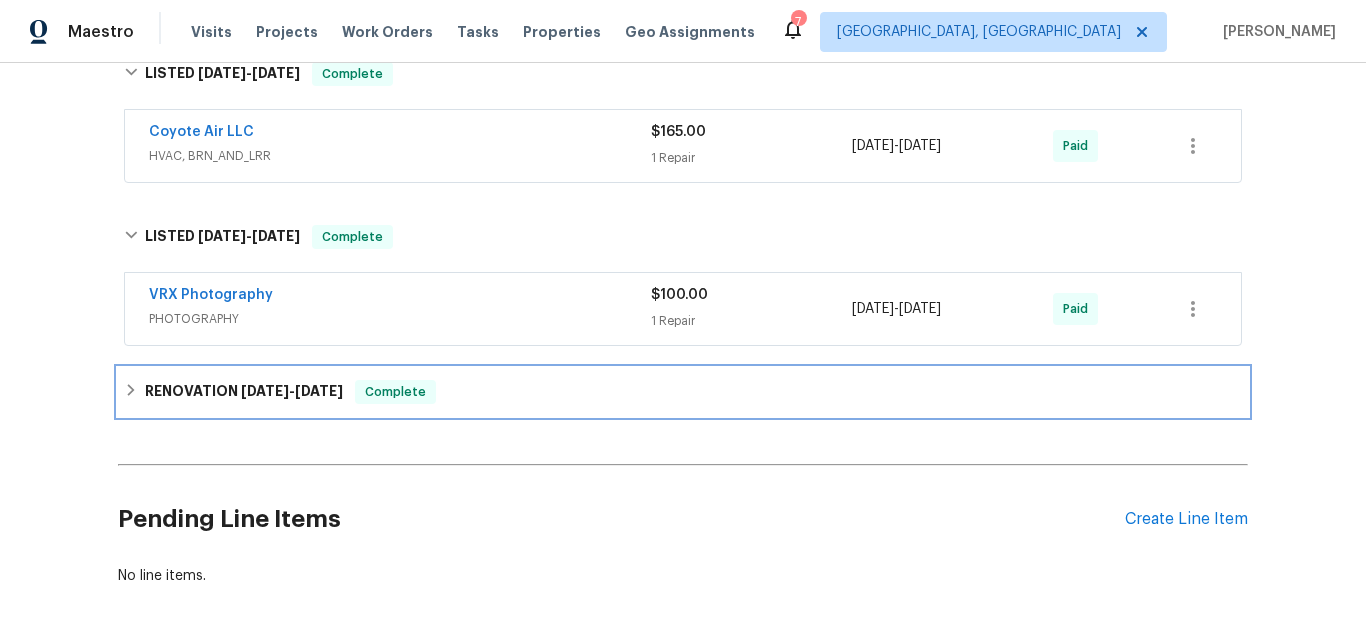 click on "RENOVATION   9/3/24  -  9/11/24 Complete" at bounding box center (683, 392) 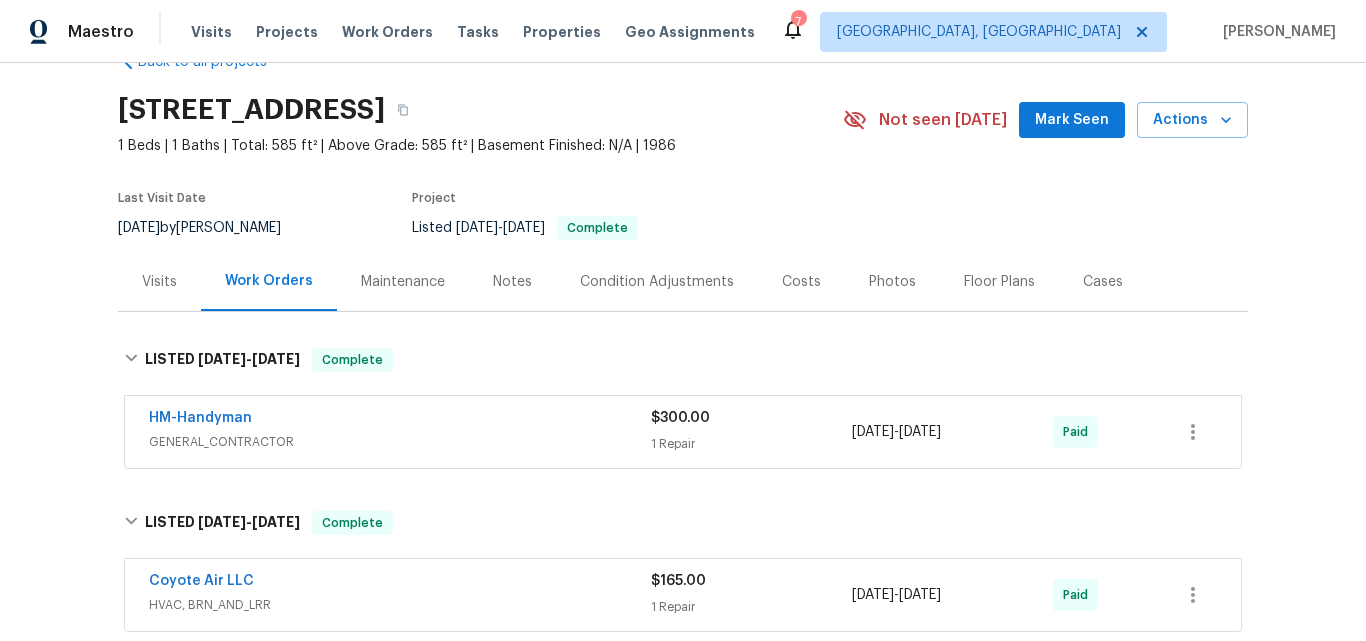 scroll, scrollTop: 0, scrollLeft: 0, axis: both 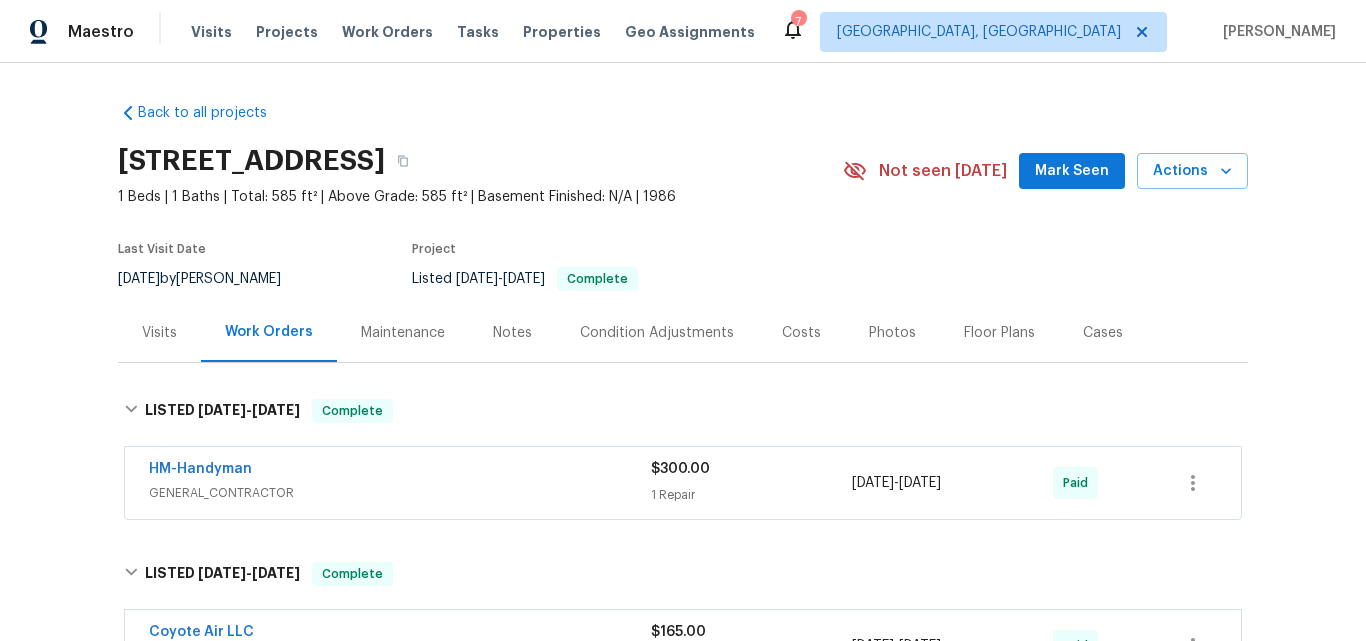click on "Visits" at bounding box center [159, 333] 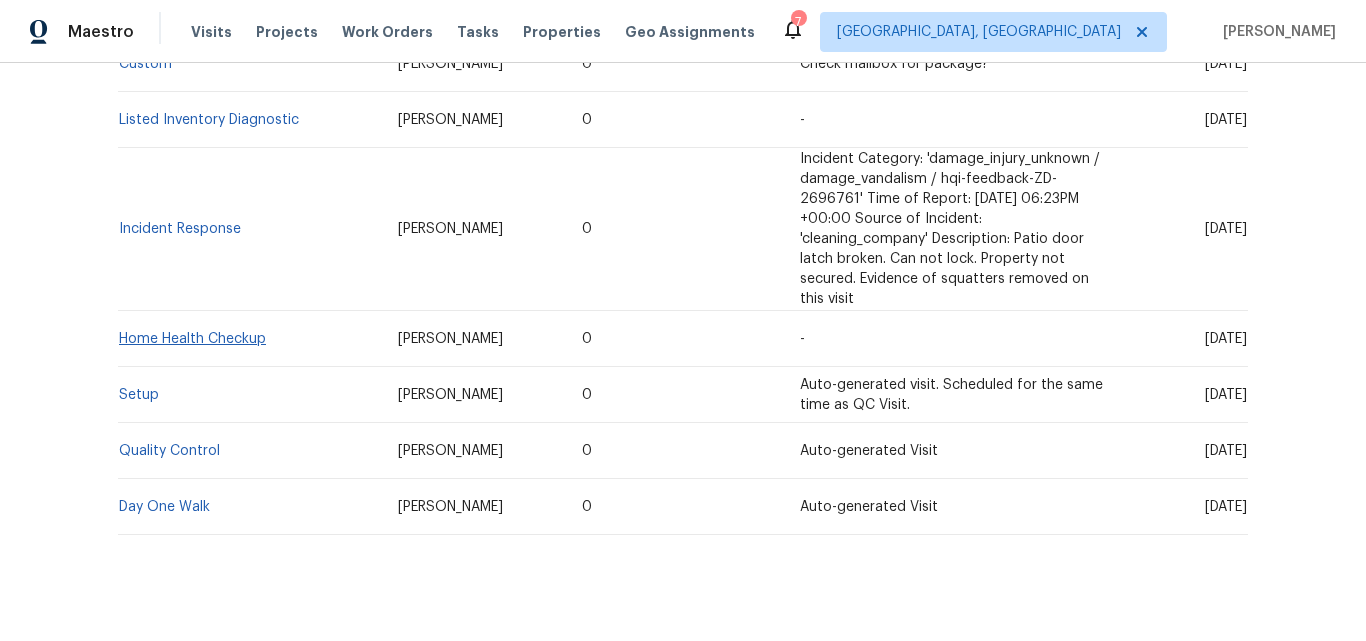 scroll, scrollTop: 500, scrollLeft: 0, axis: vertical 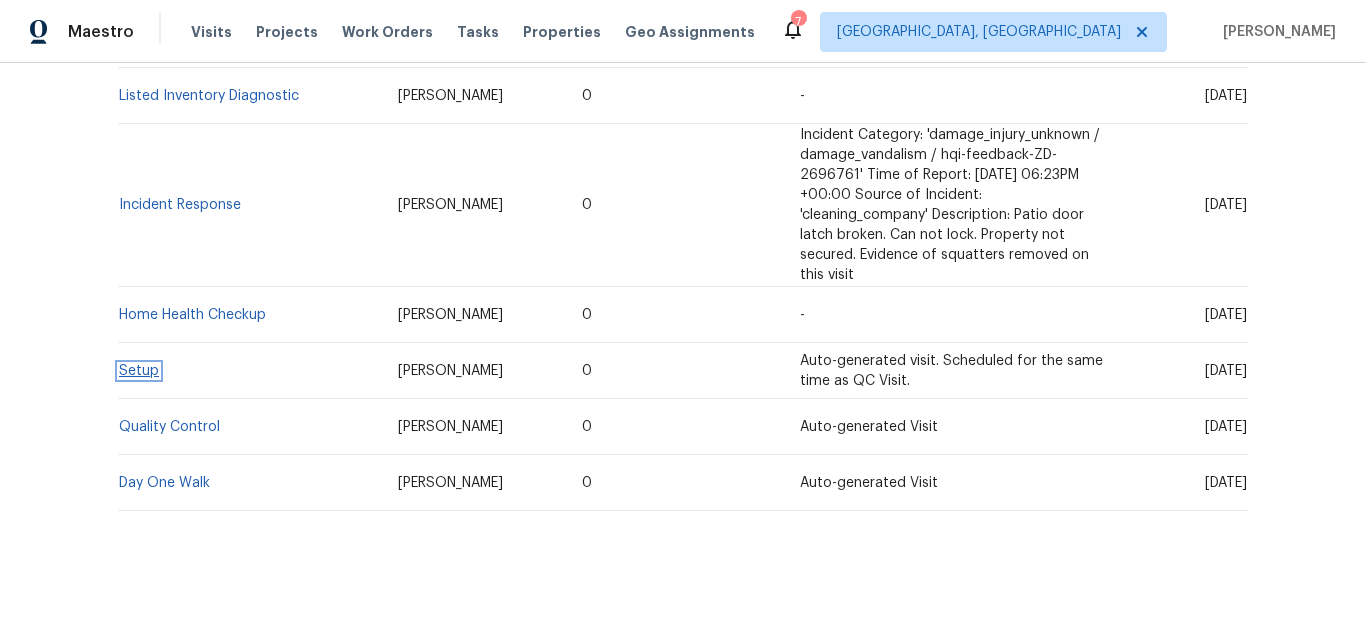 click on "Setup" at bounding box center (139, 371) 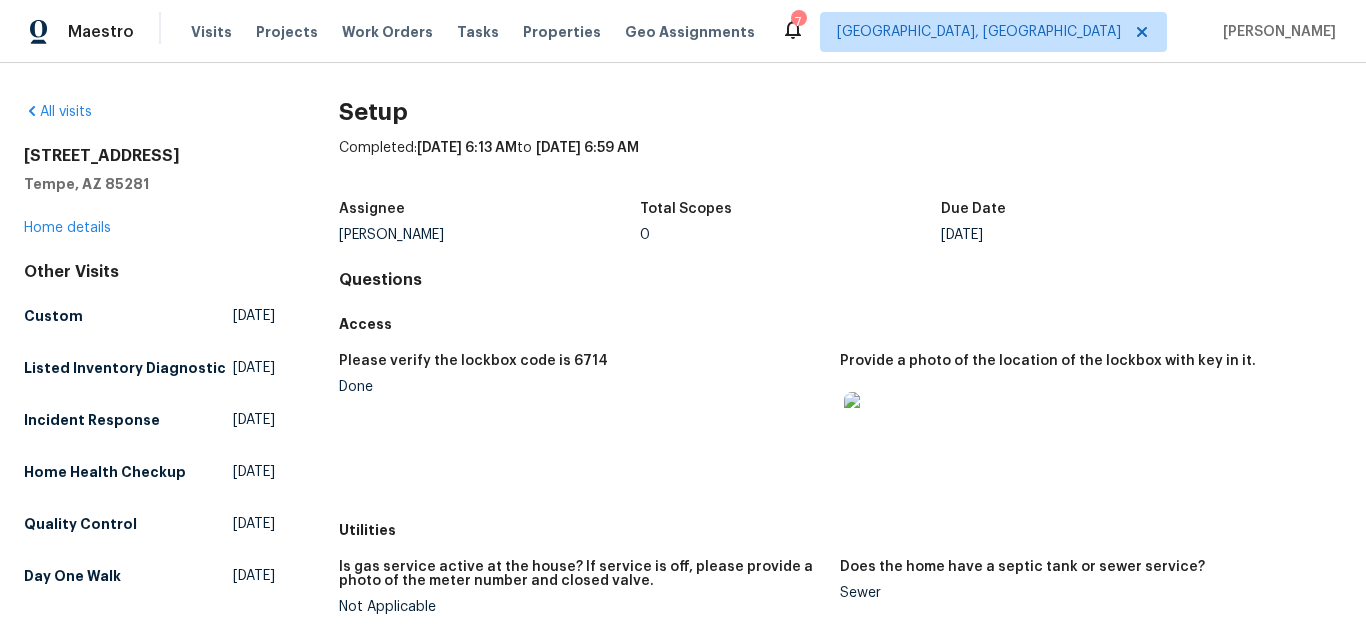 scroll, scrollTop: 0, scrollLeft: 0, axis: both 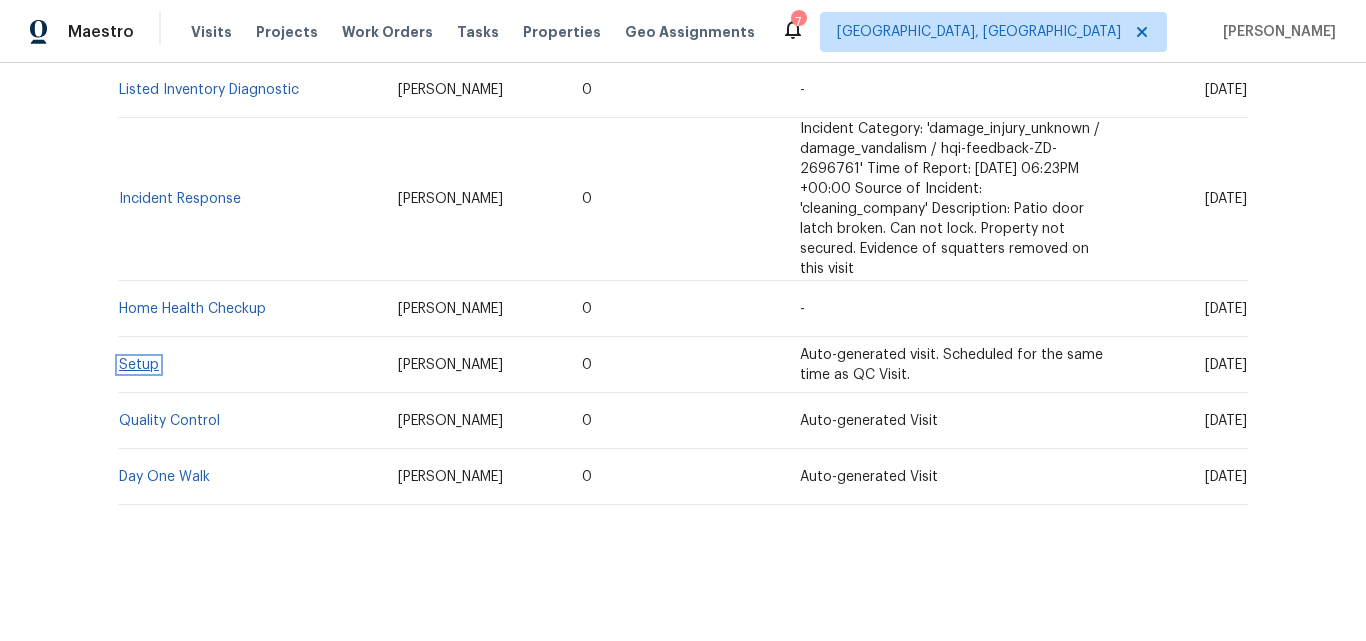 click on "Setup" at bounding box center [139, 365] 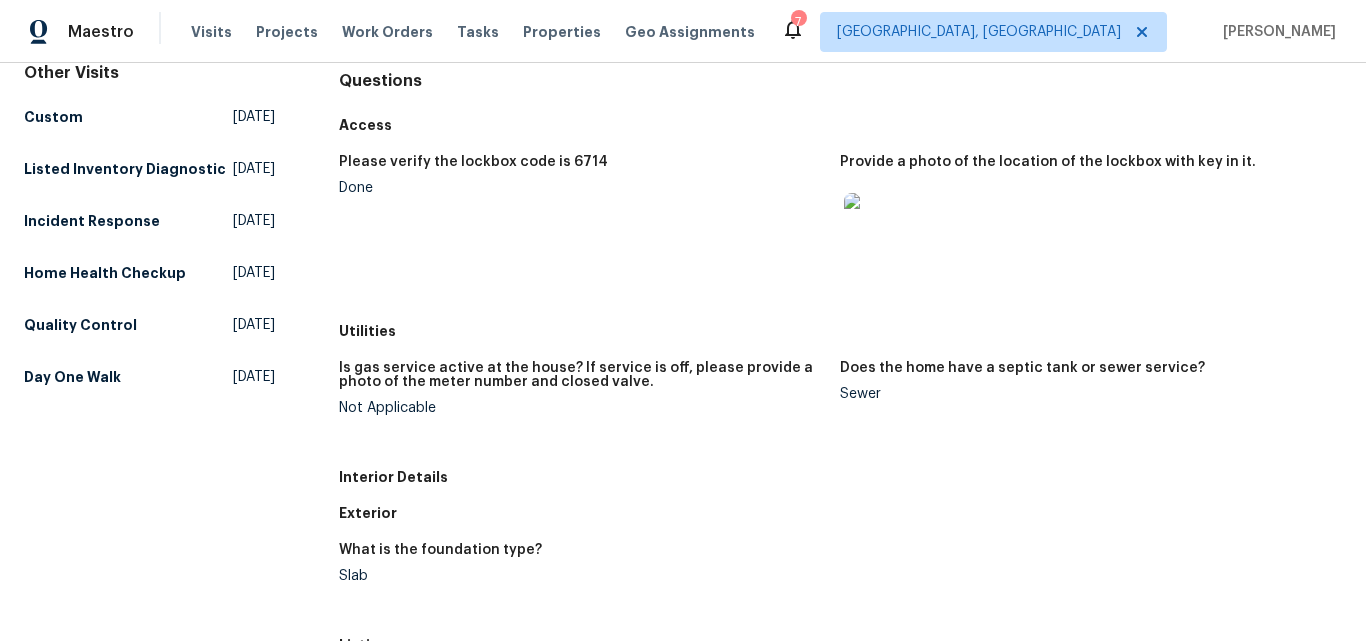 scroll, scrollTop: 500, scrollLeft: 0, axis: vertical 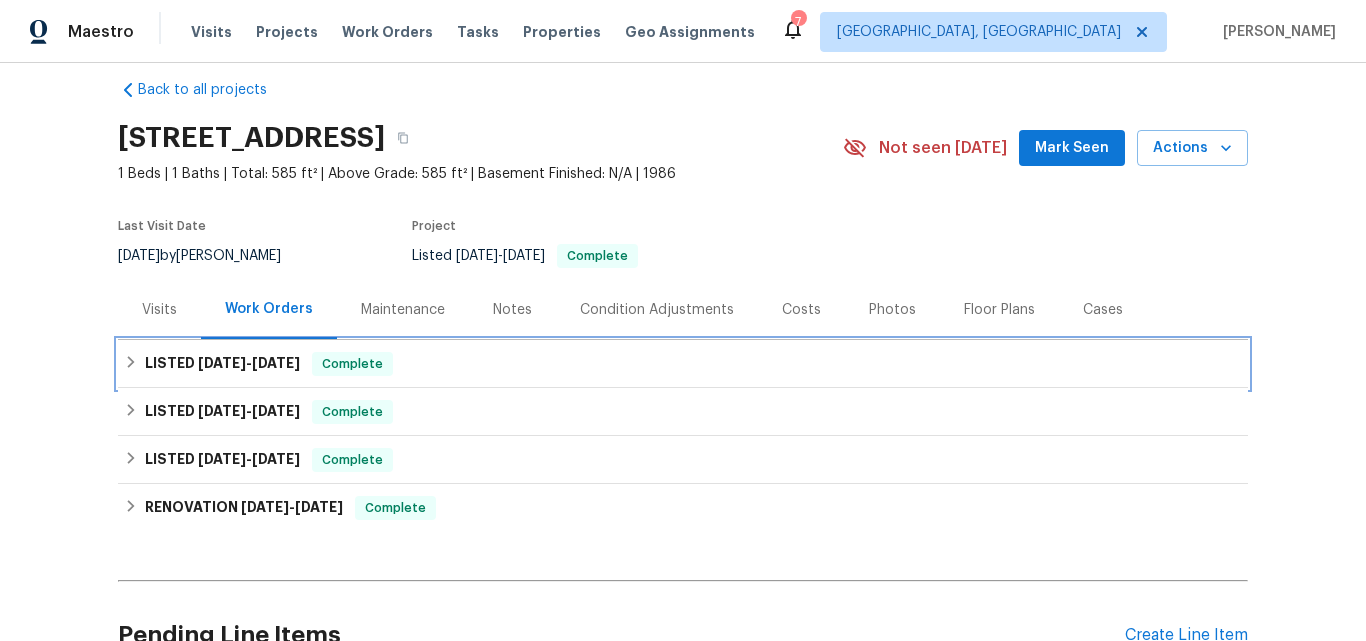 click on "[DATE]" at bounding box center [222, 363] 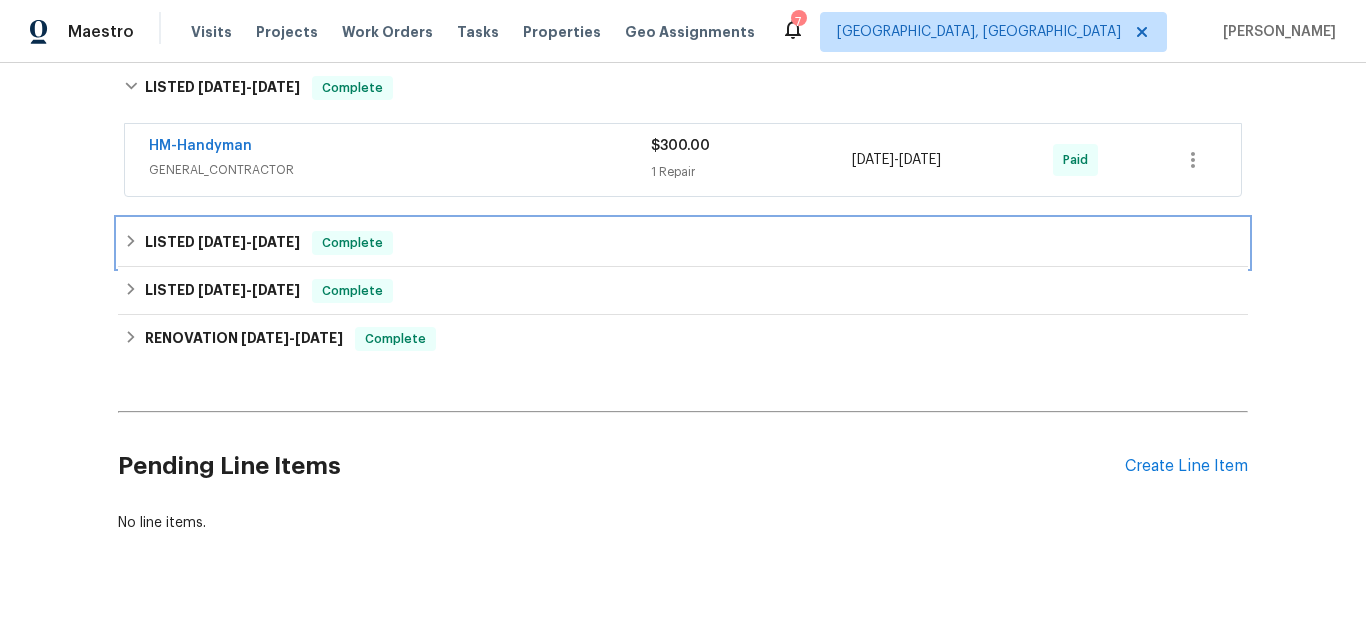 click on "[DATE]" at bounding box center (222, 242) 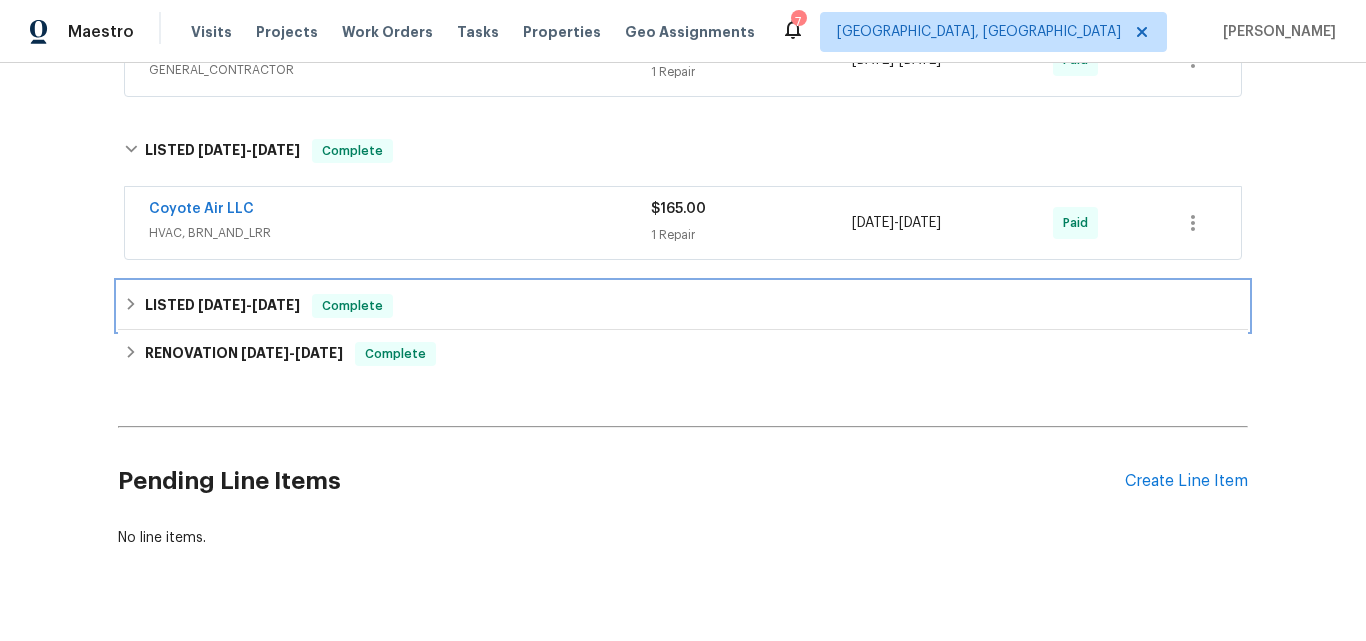 click on "LISTED   [DATE]  -  [DATE]" at bounding box center [222, 306] 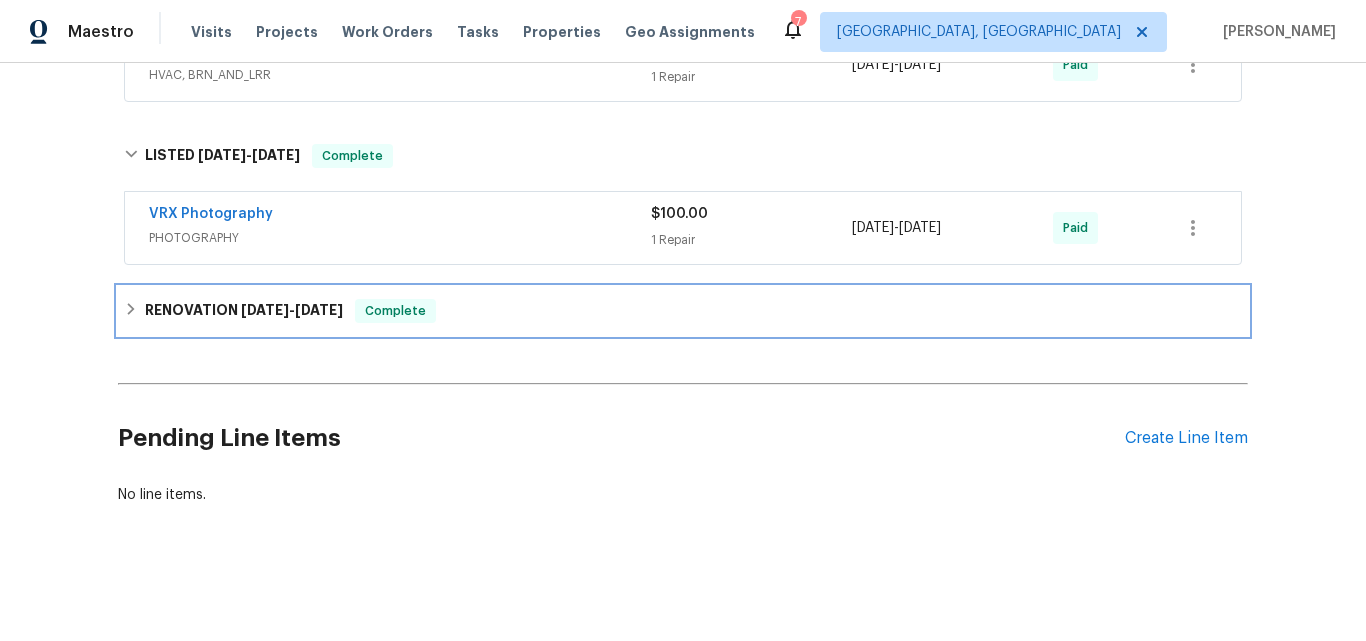 click on "RENOVATION   9/3/24  -  9/11/24" at bounding box center (244, 311) 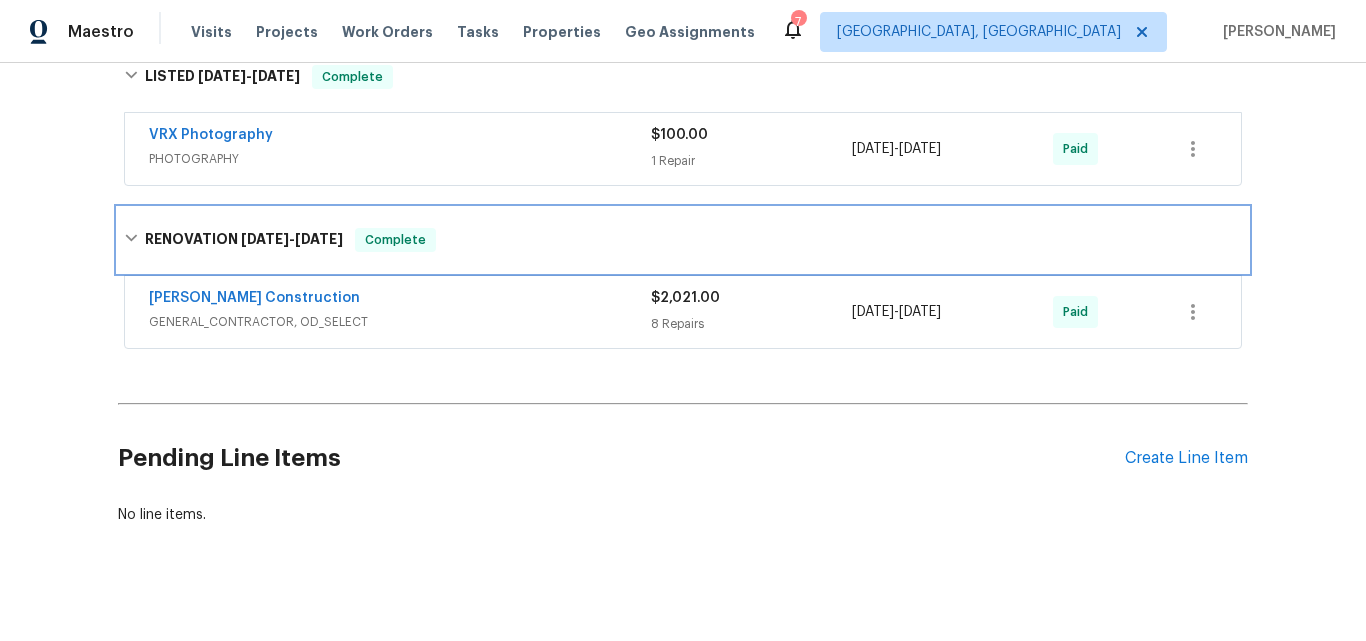 scroll, scrollTop: 695, scrollLeft: 0, axis: vertical 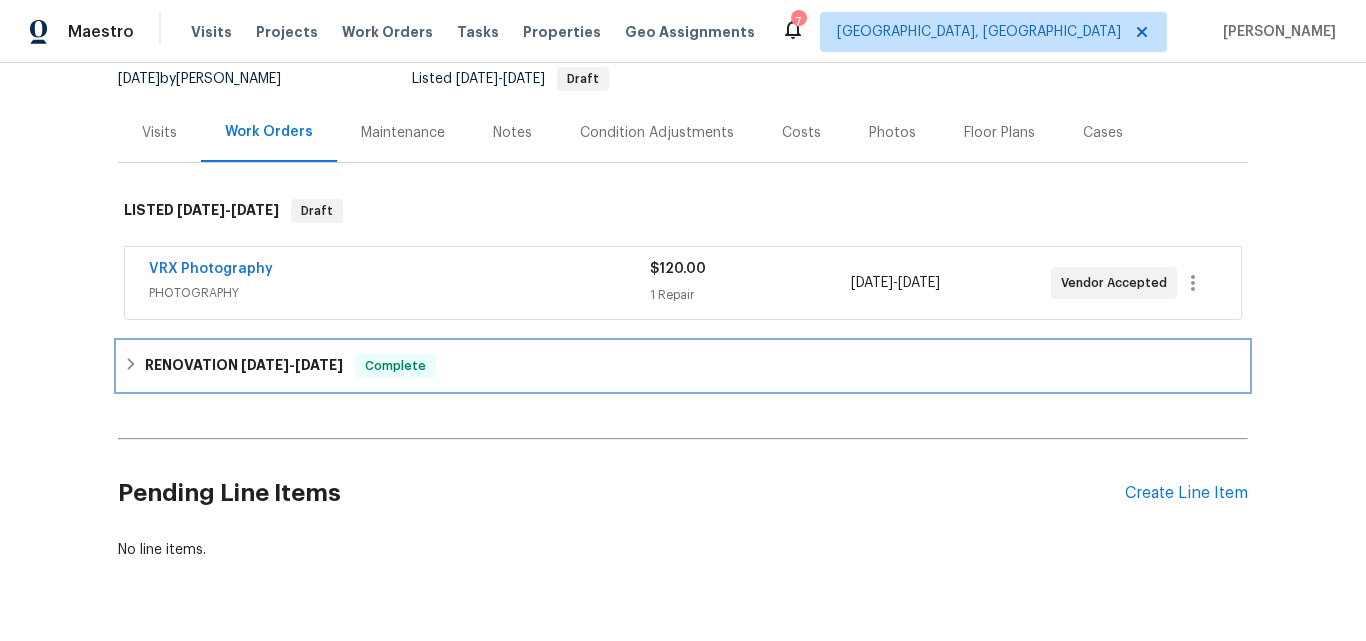 click on "RENOVATION   7/2/25  -  7/10/25" at bounding box center (244, 366) 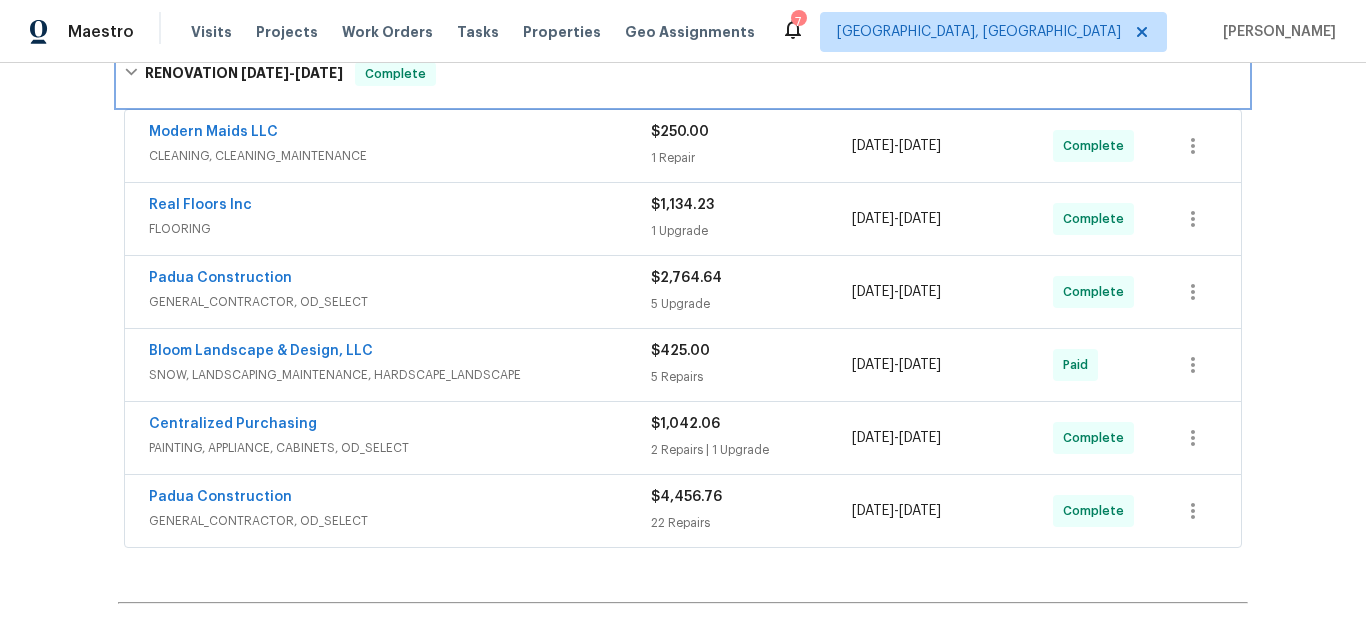 scroll, scrollTop: 400, scrollLeft: 0, axis: vertical 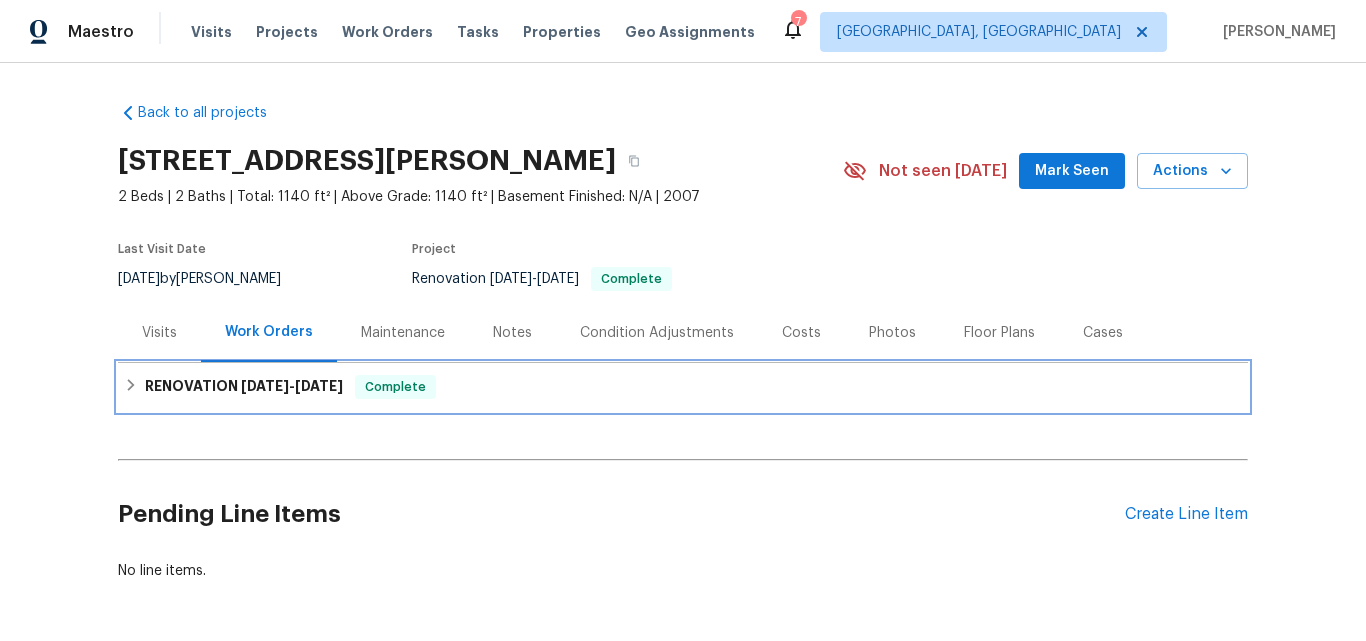 click on "RENOVATION   [DATE]  -  [DATE]" at bounding box center [244, 387] 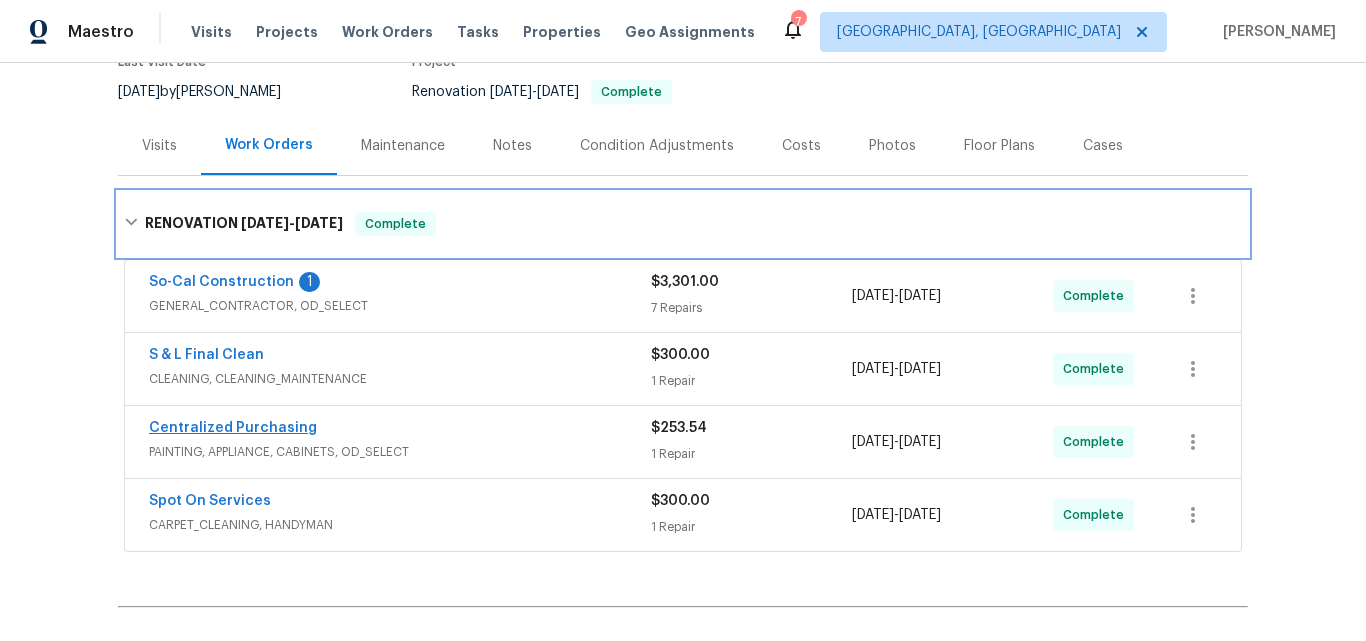 scroll, scrollTop: 200, scrollLeft: 0, axis: vertical 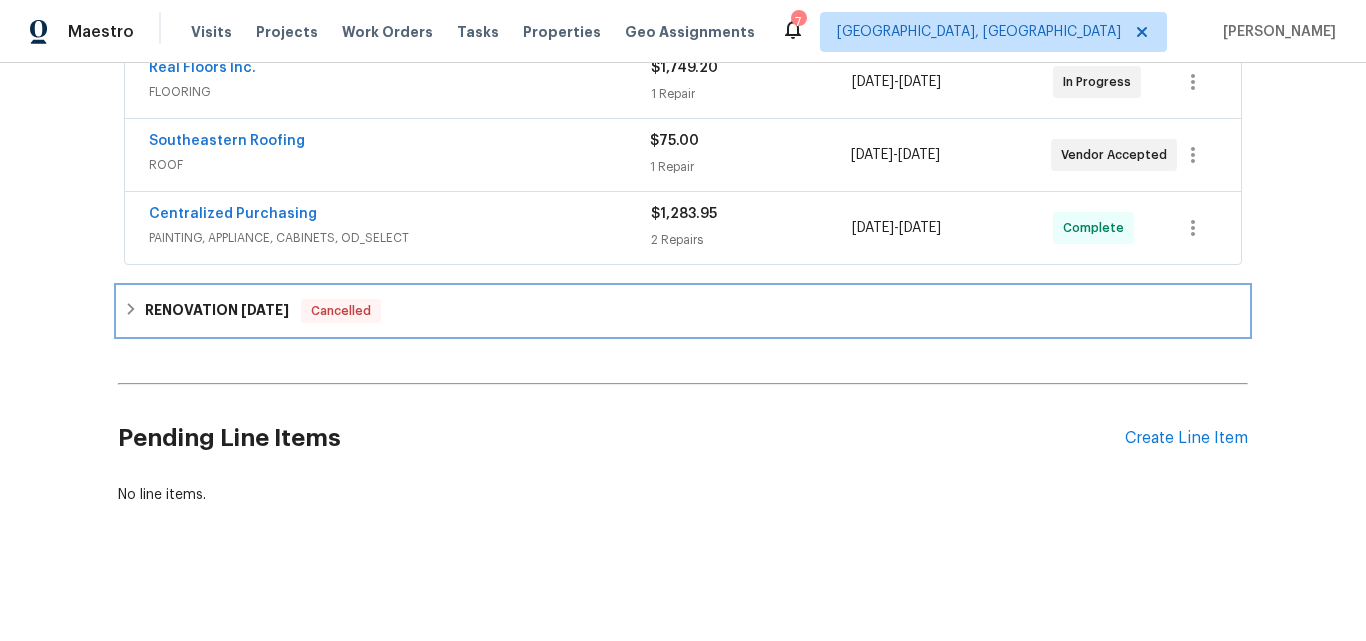 click on "RENOVATION   4/16/24" at bounding box center (217, 311) 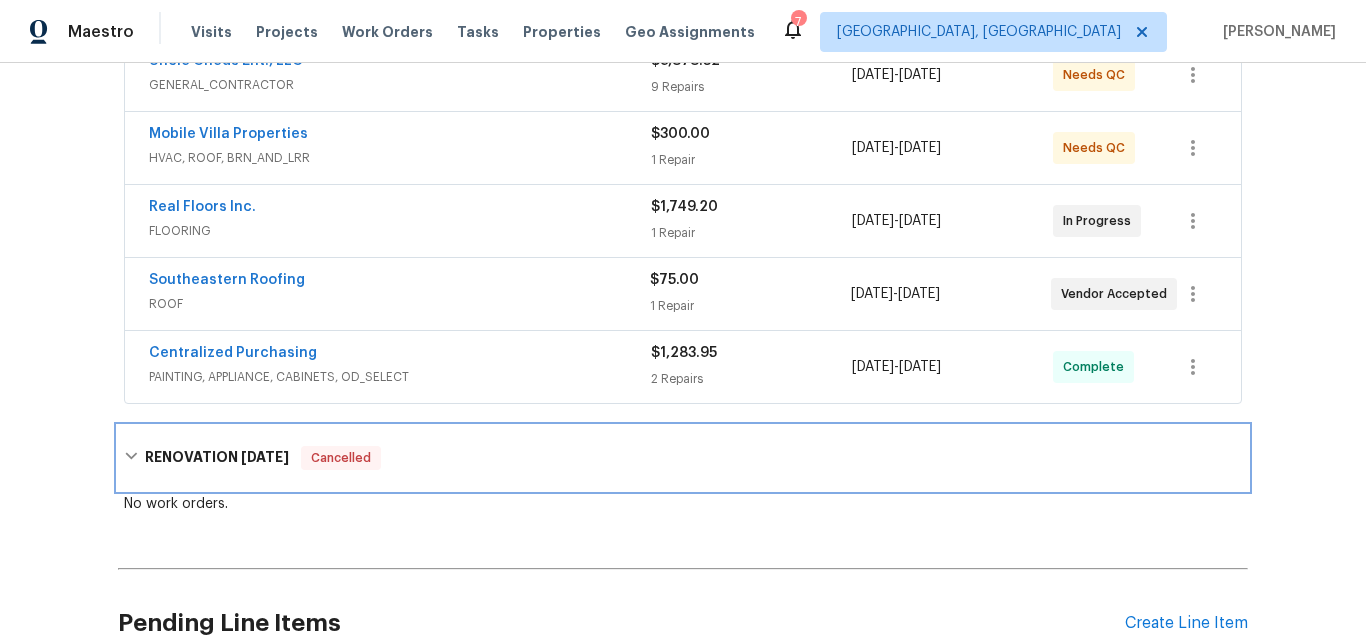 scroll, scrollTop: 308, scrollLeft: 0, axis: vertical 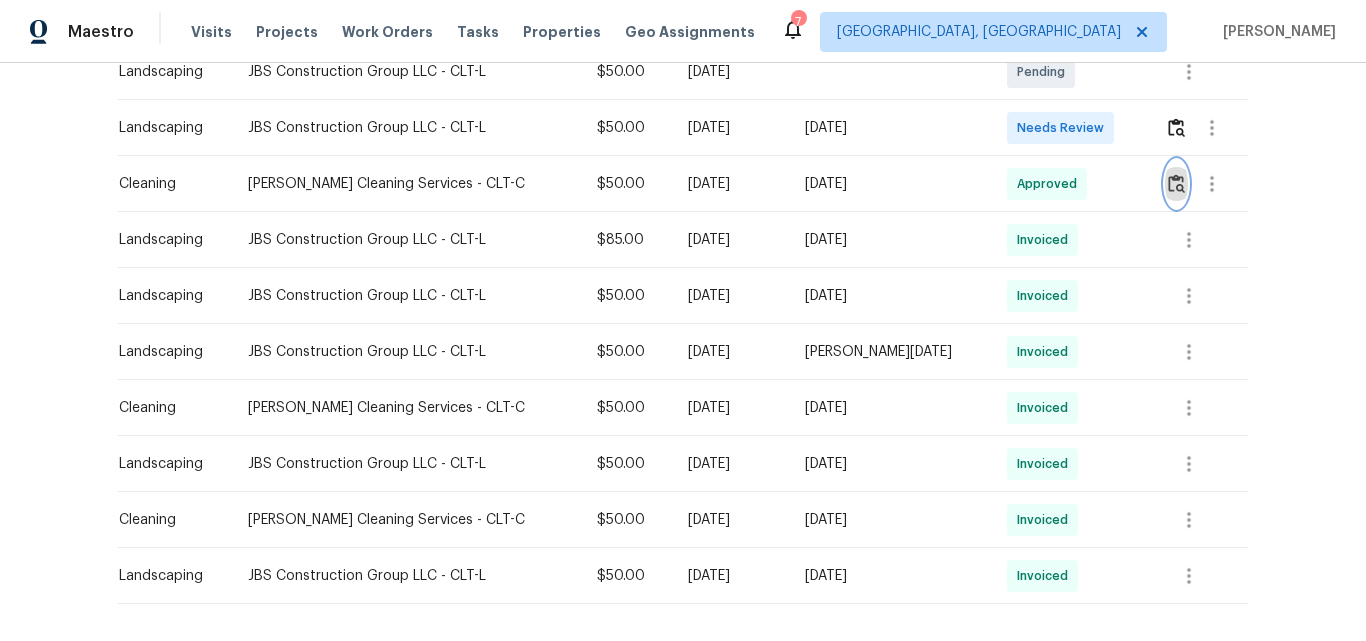 click at bounding box center (1176, 183) 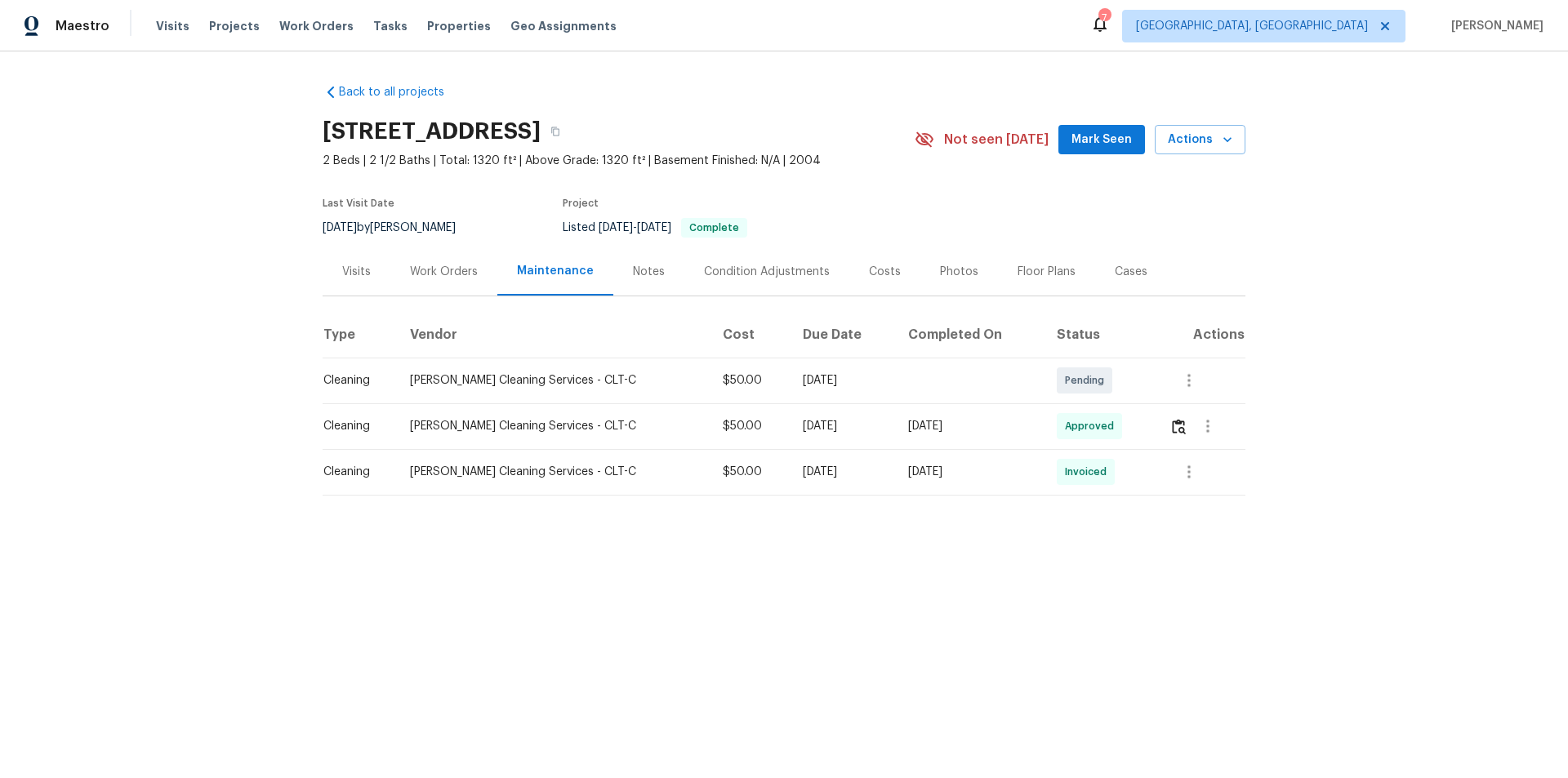 scroll, scrollTop: 0, scrollLeft: 0, axis: both 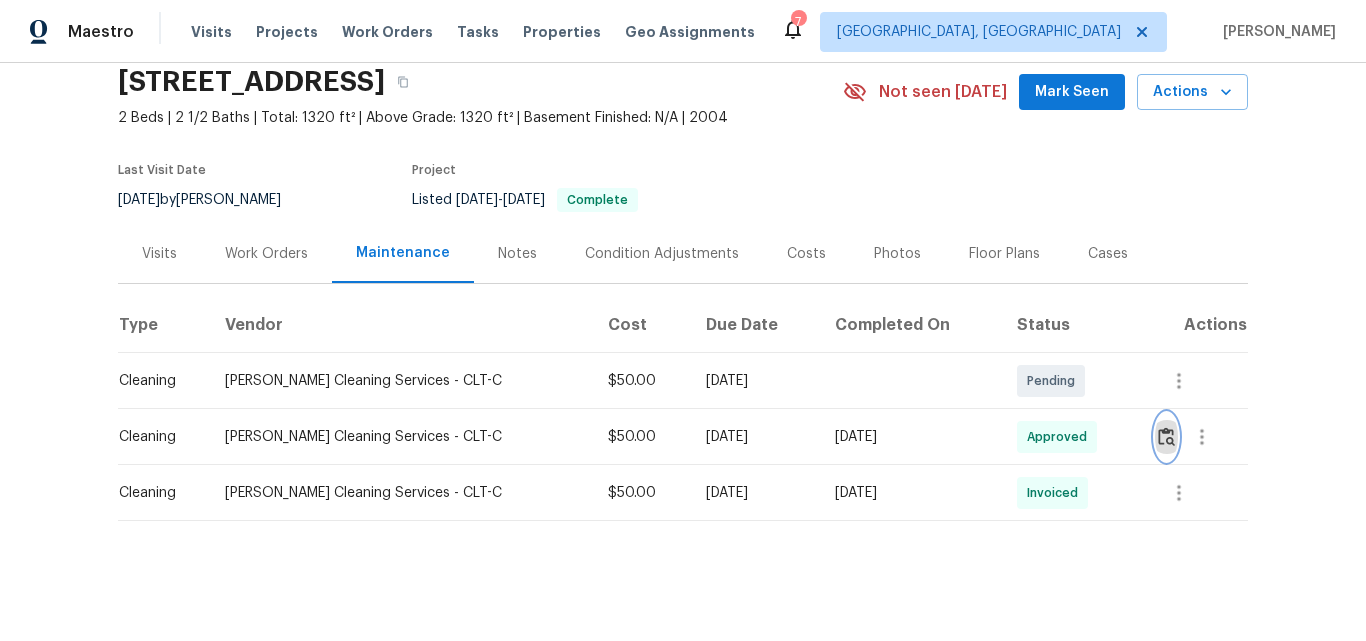 click at bounding box center [1166, 436] 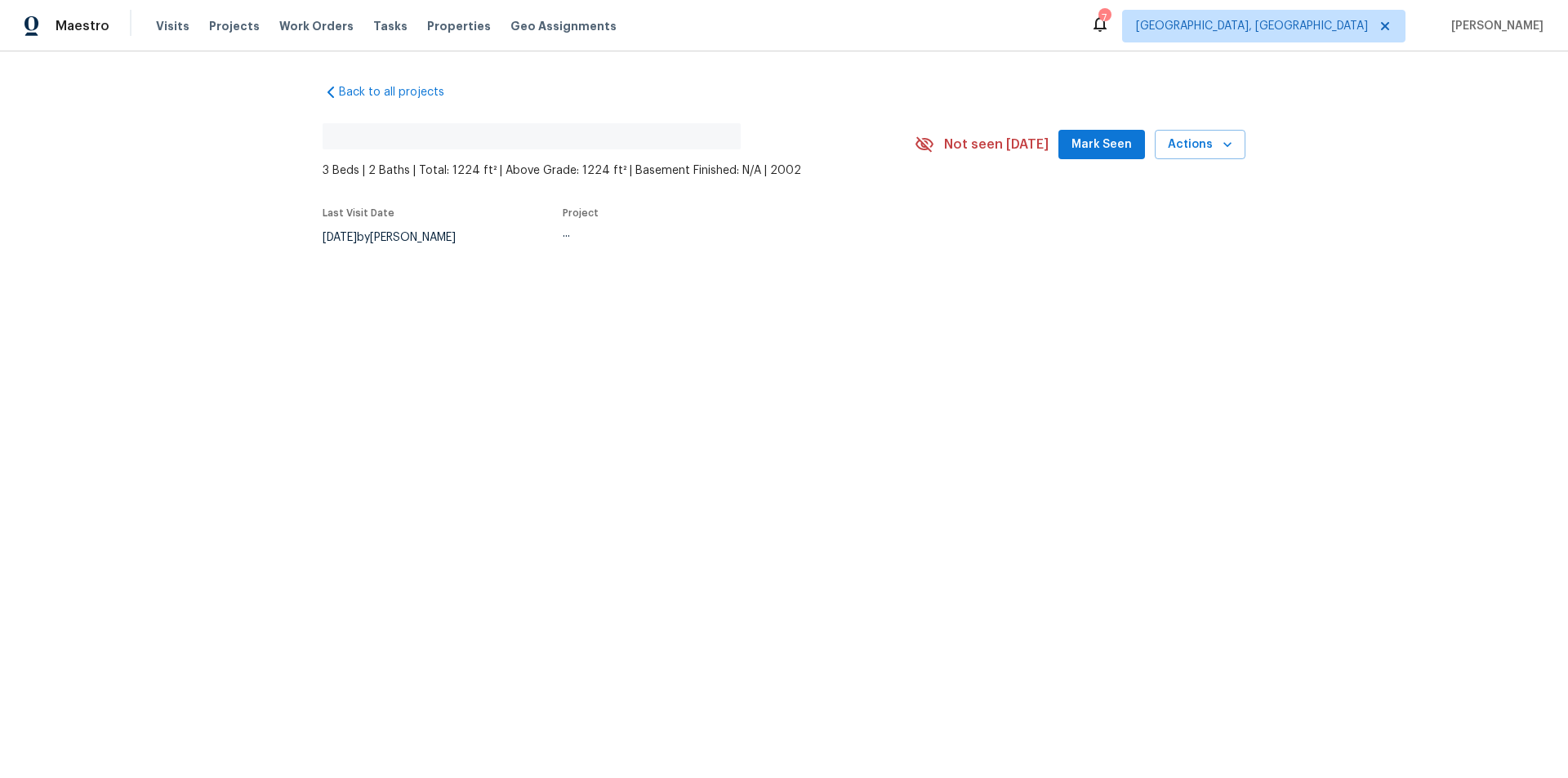 scroll, scrollTop: 0, scrollLeft: 0, axis: both 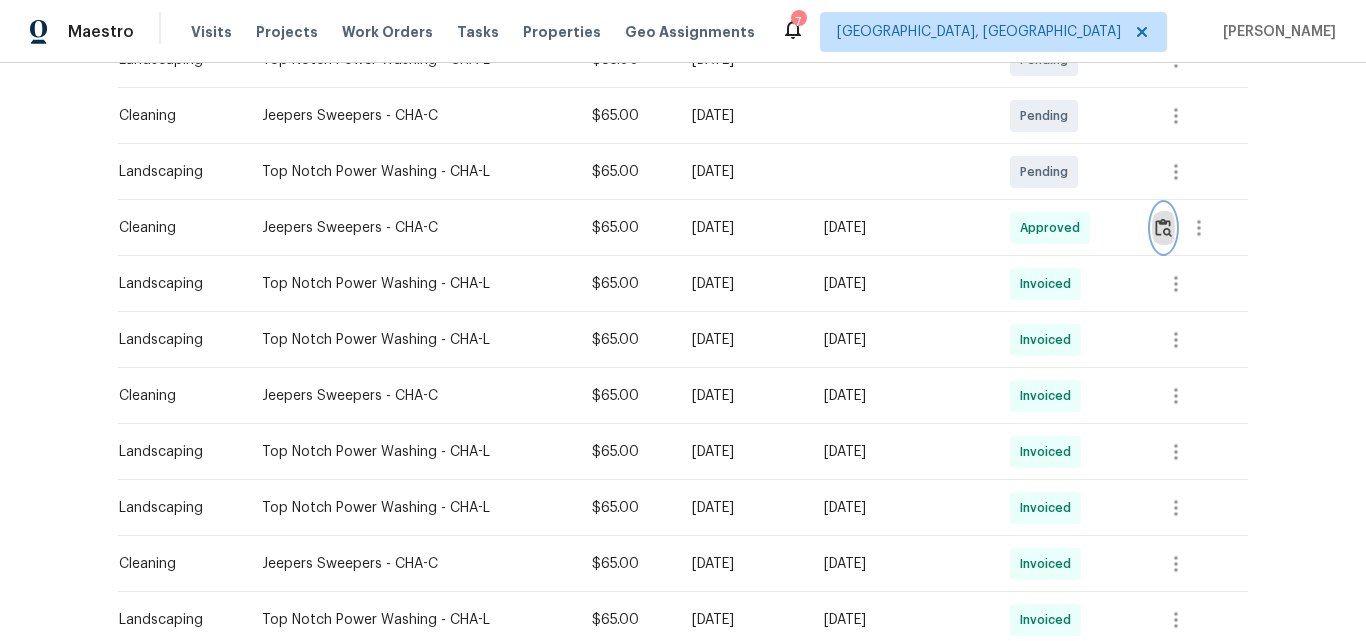 click at bounding box center (1163, 227) 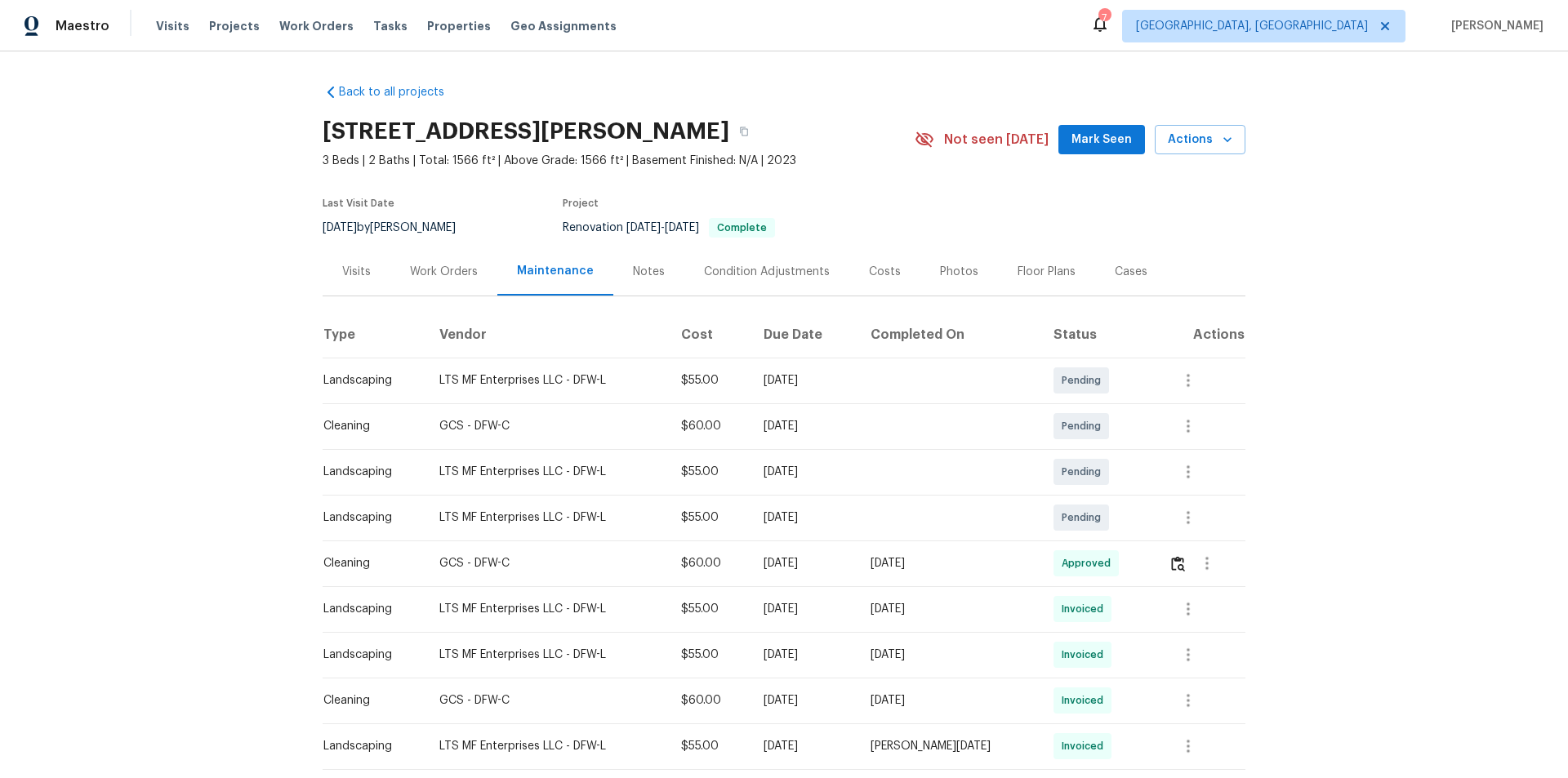 scroll, scrollTop: 0, scrollLeft: 0, axis: both 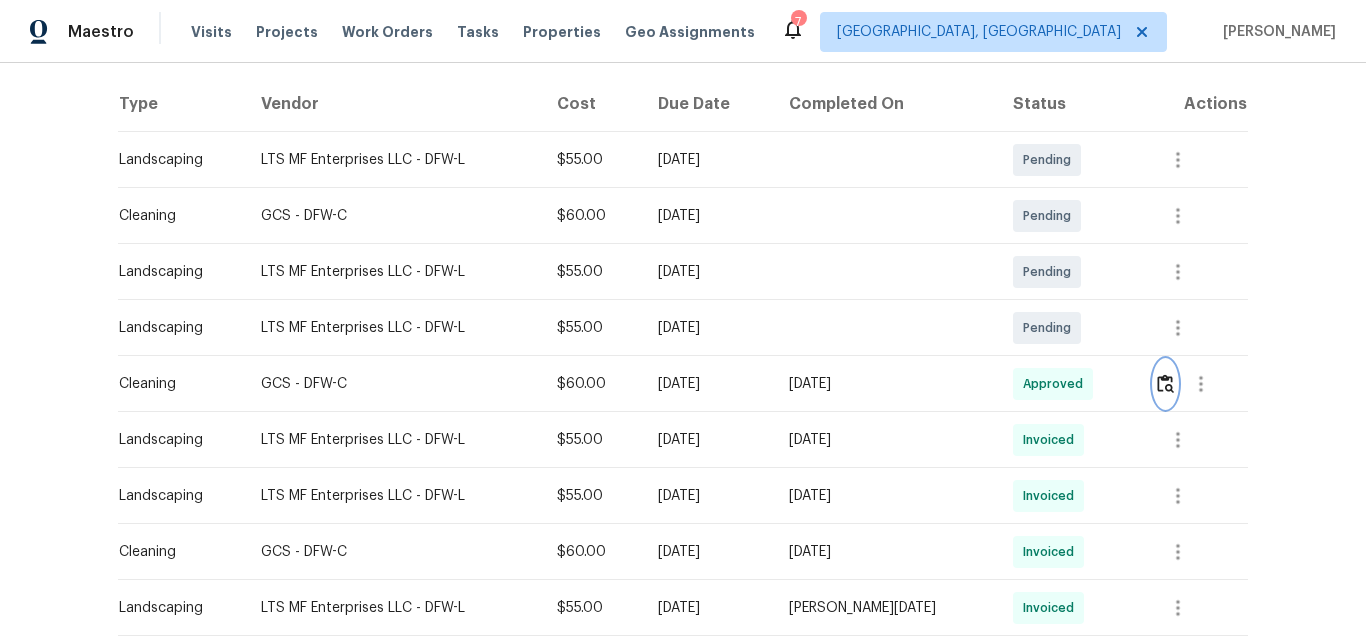 click at bounding box center [1165, 383] 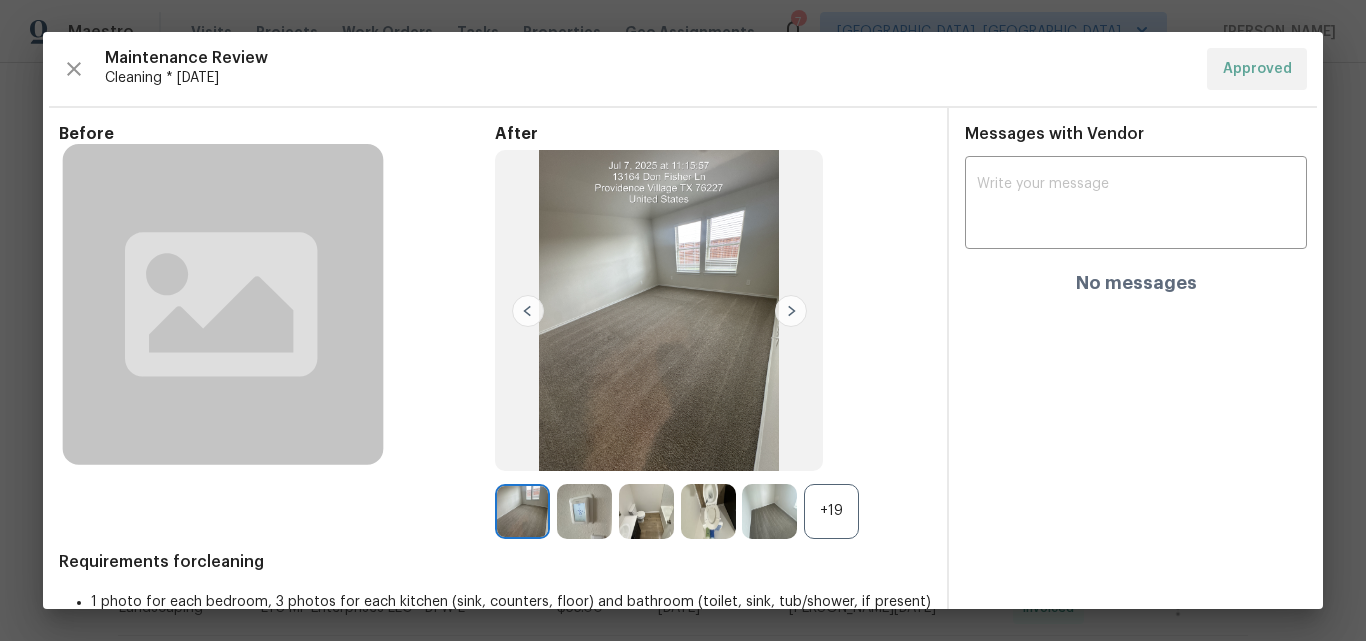 click on "+19" at bounding box center [831, 511] 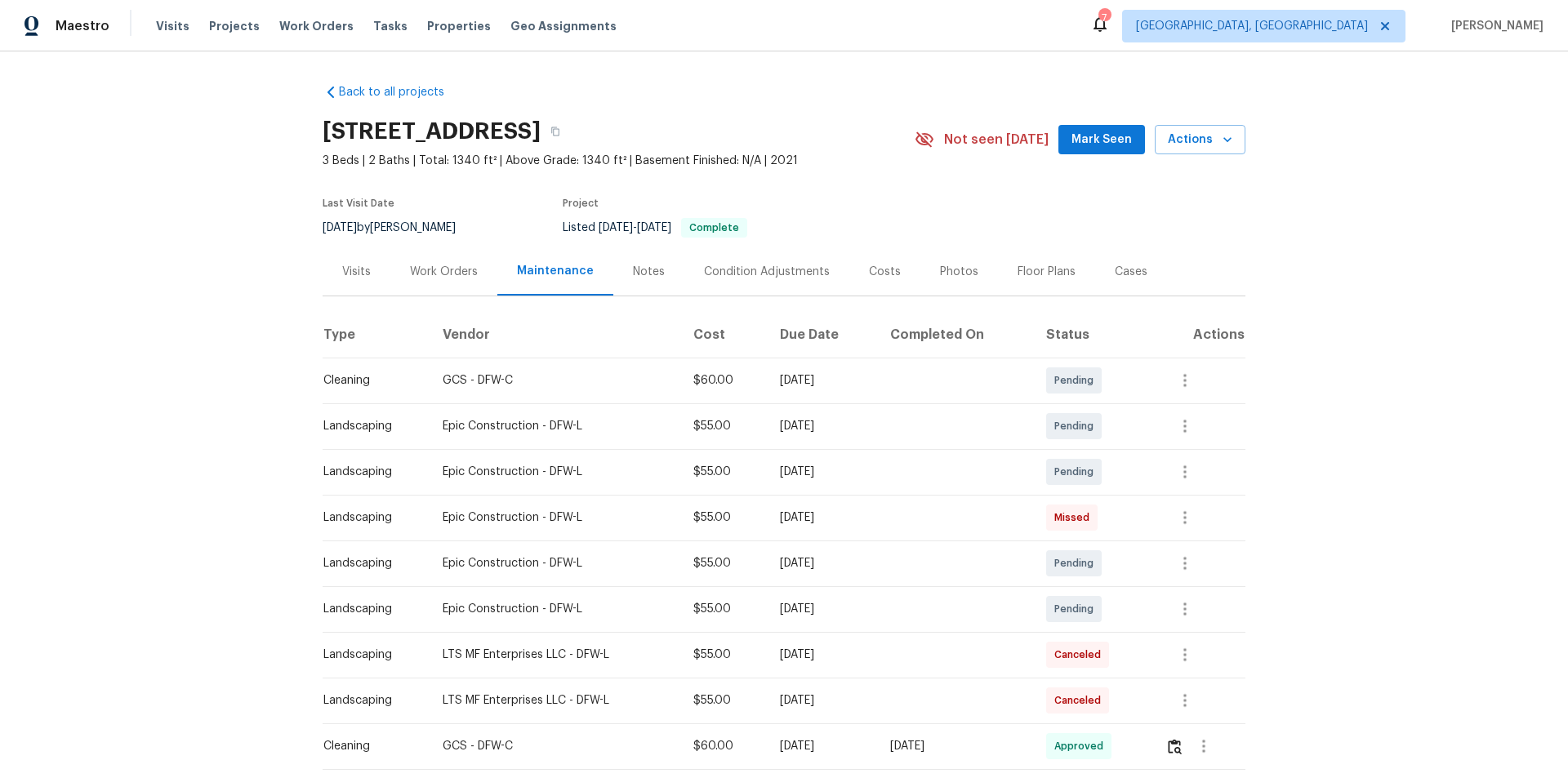 scroll, scrollTop: 0, scrollLeft: 0, axis: both 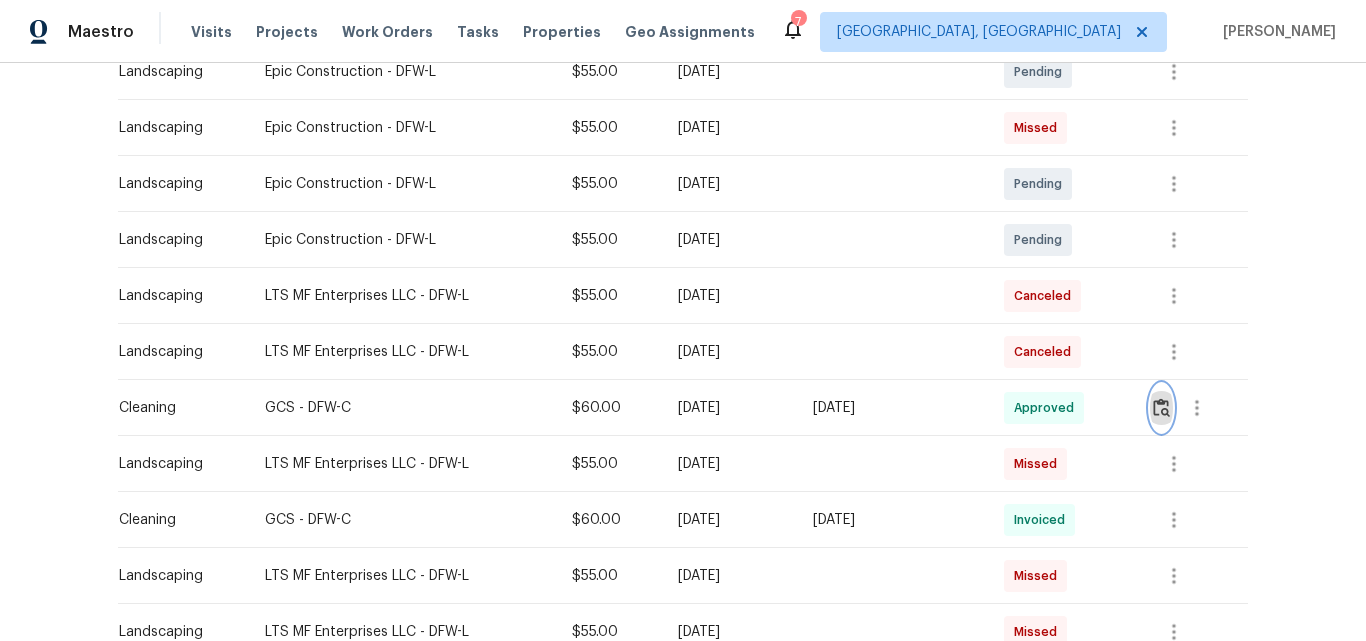 click at bounding box center [1161, 407] 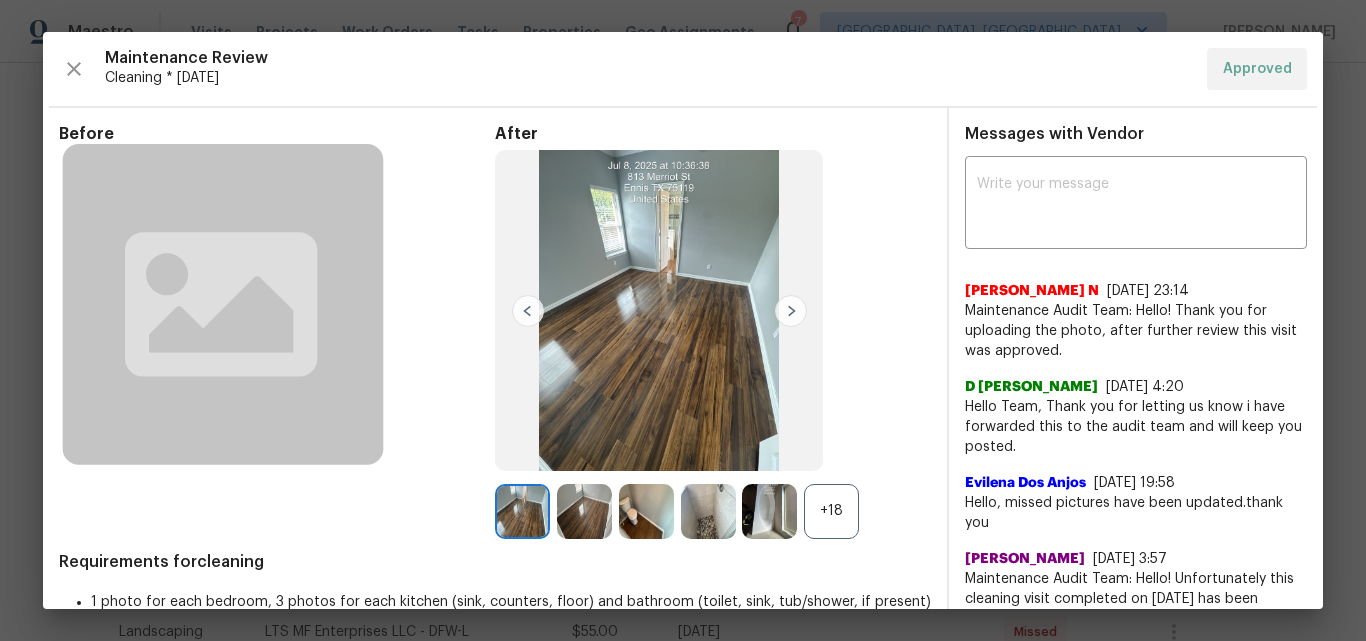 click on "+18" at bounding box center (831, 511) 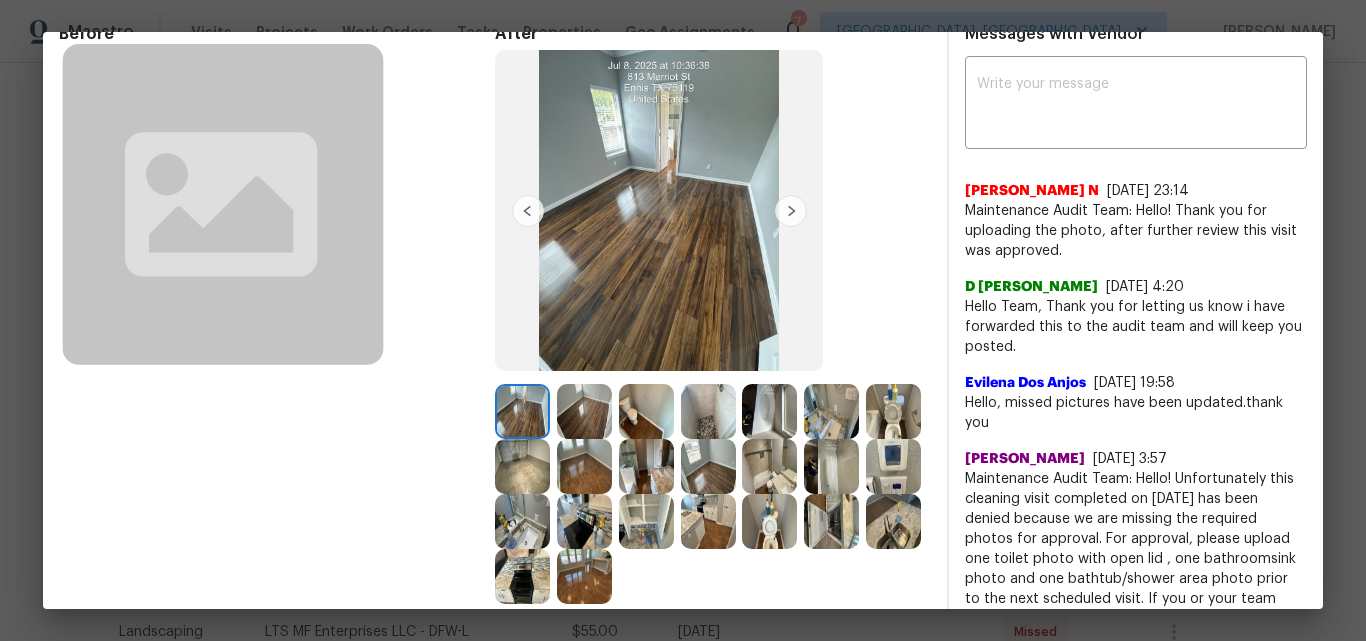 scroll, scrollTop: 200, scrollLeft: 0, axis: vertical 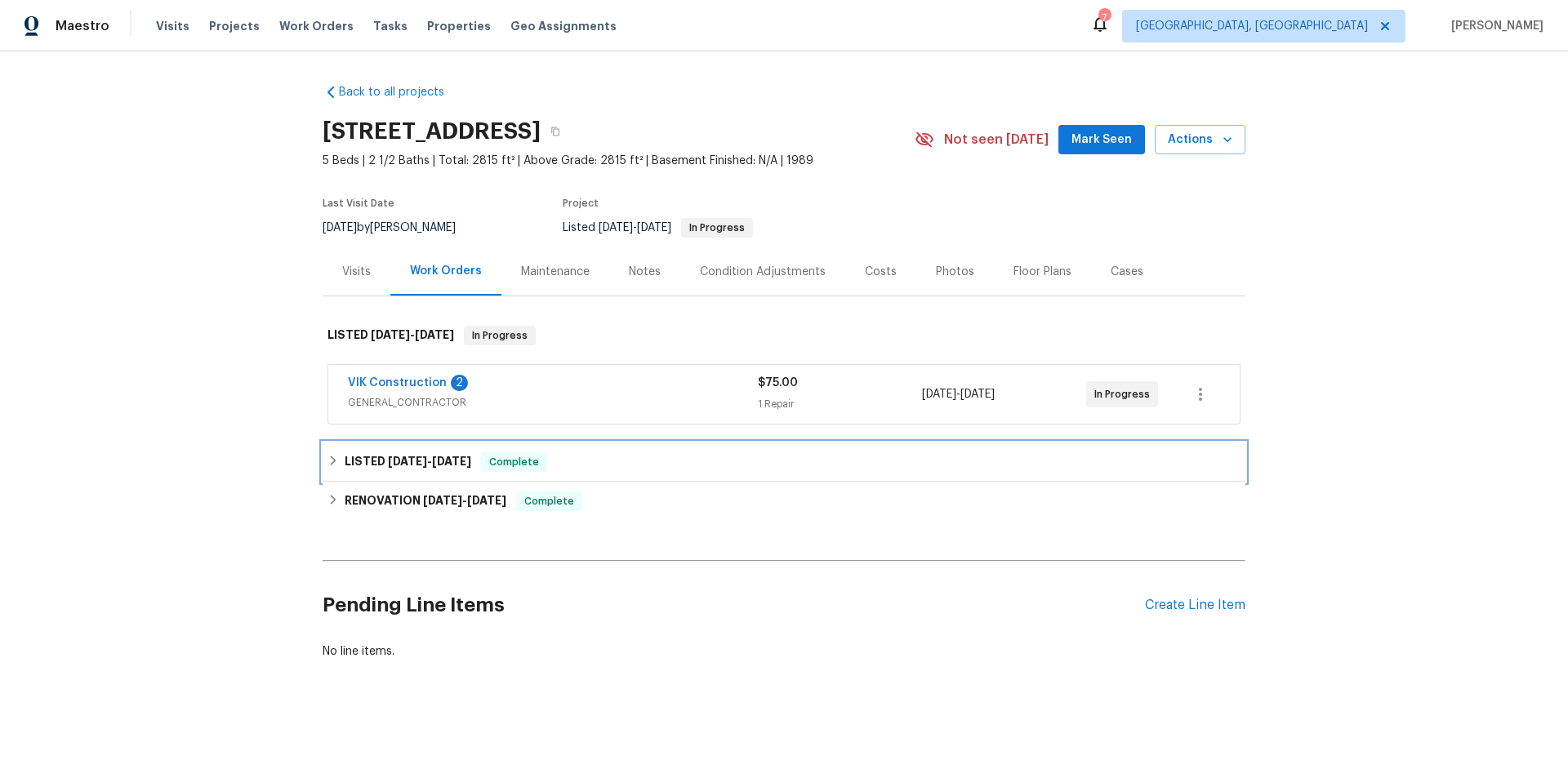 click on "4/2/25" at bounding box center [408, 461] 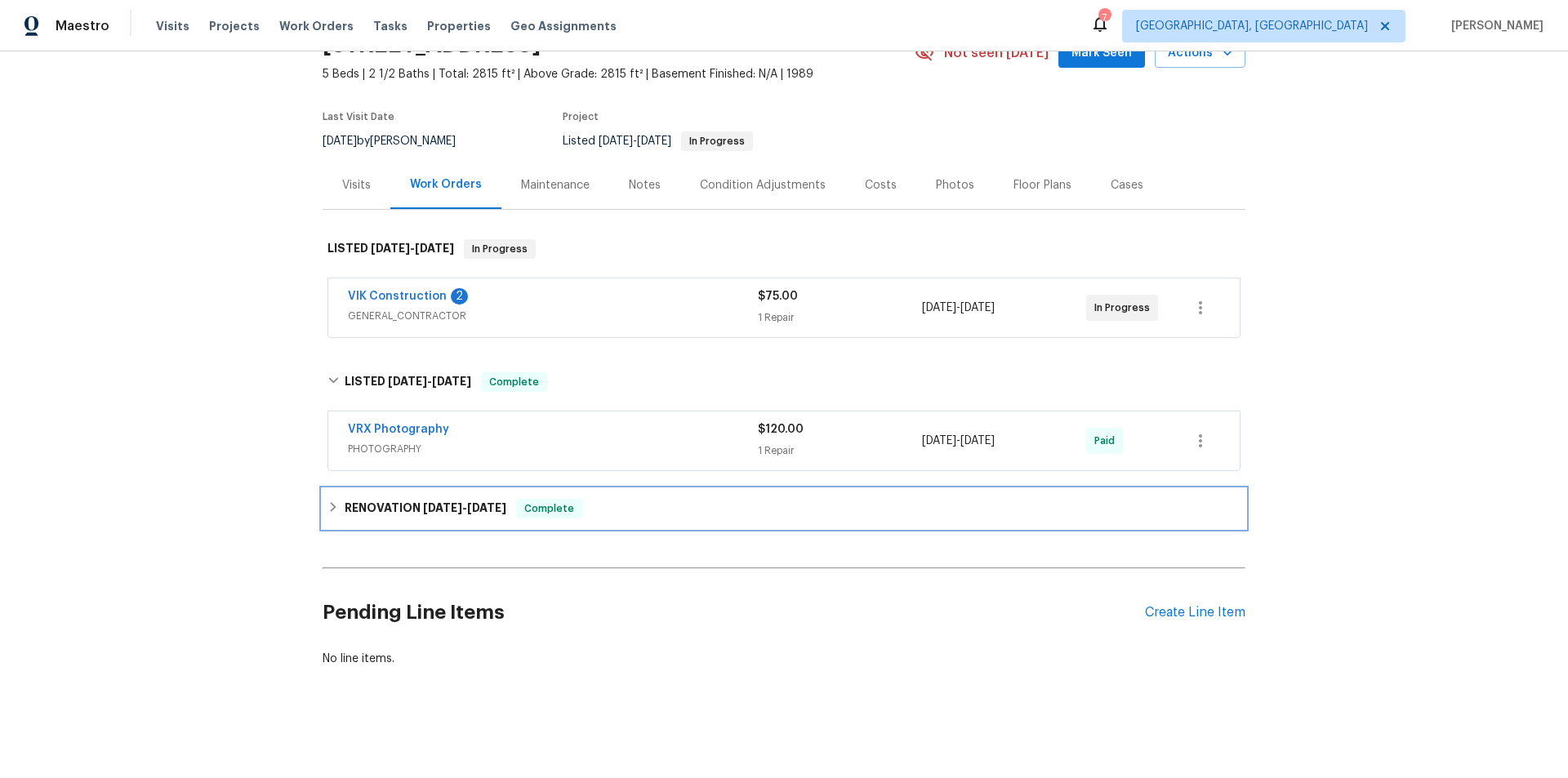 click on "RENOVATION   3/6/25  -  3/22/25" at bounding box center [425, 509] 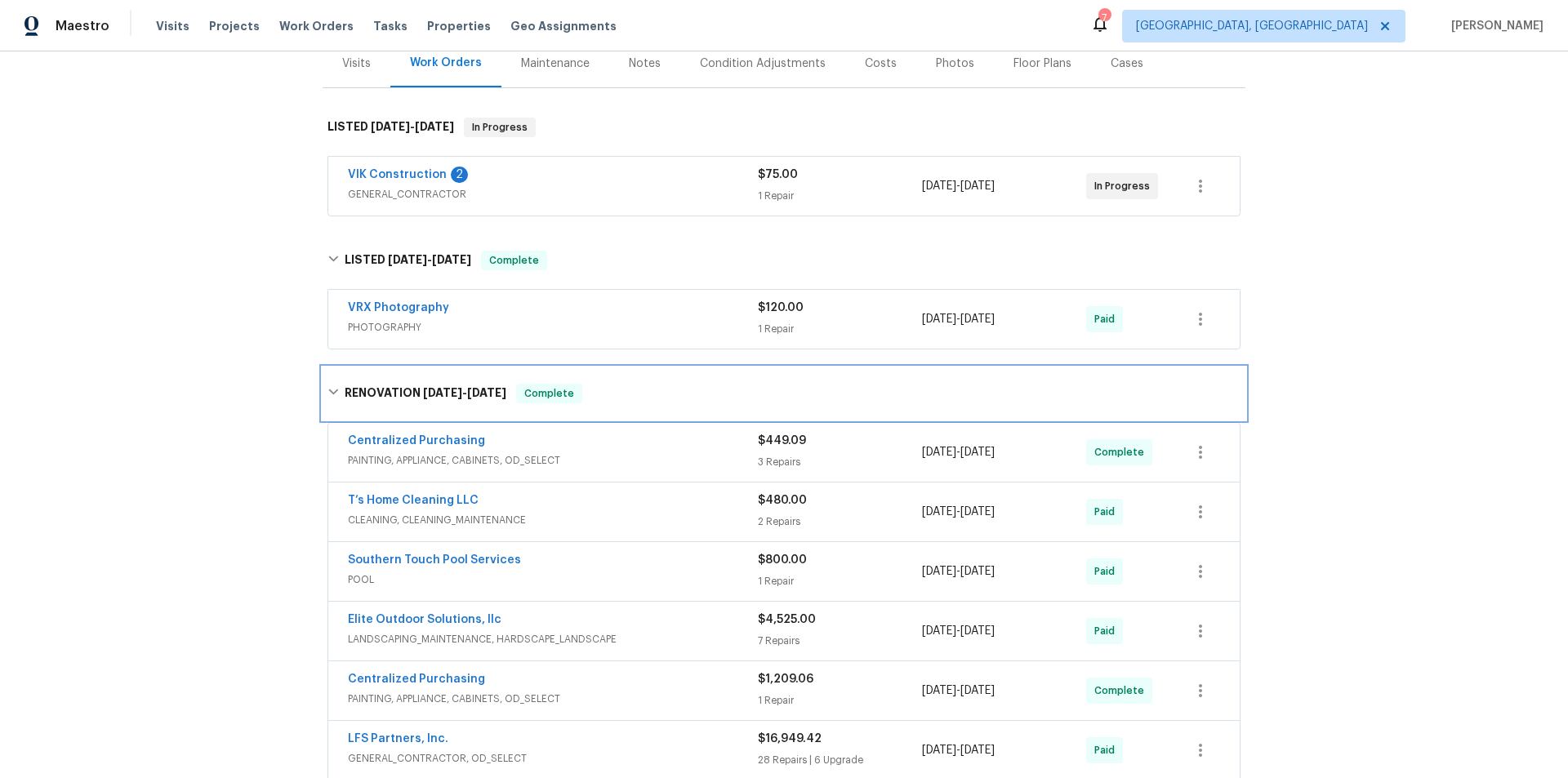 scroll, scrollTop: 85, scrollLeft: 0, axis: vertical 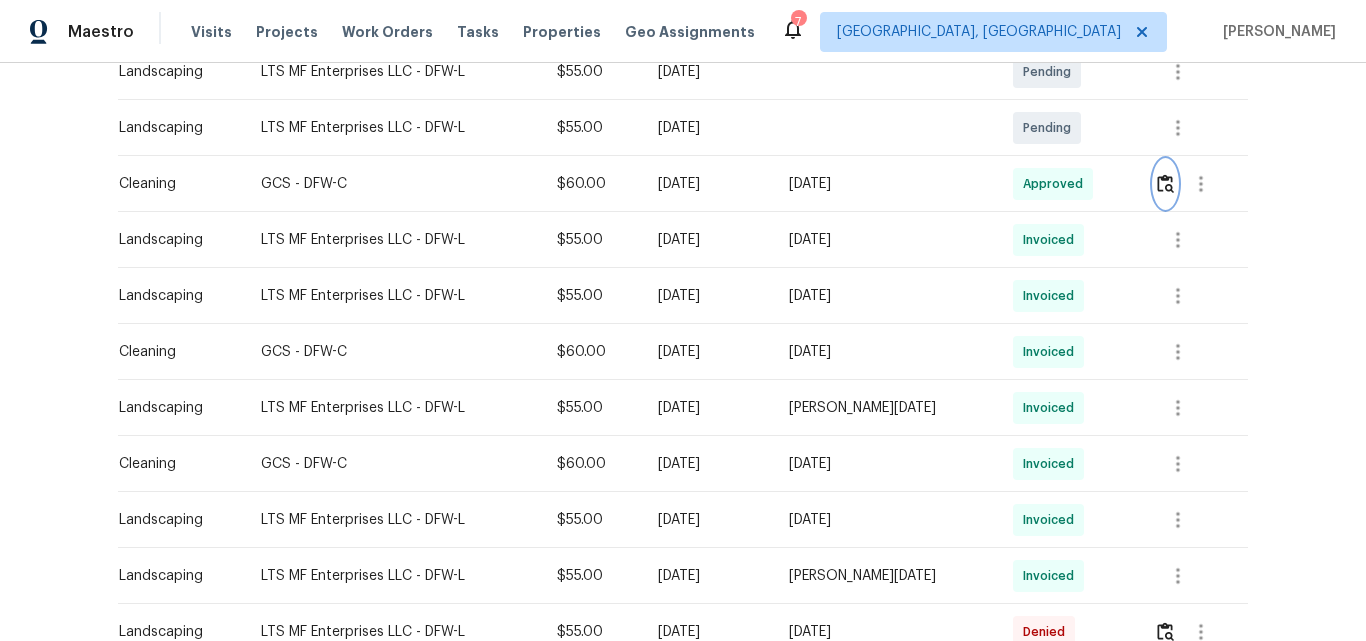 click at bounding box center (1165, 183) 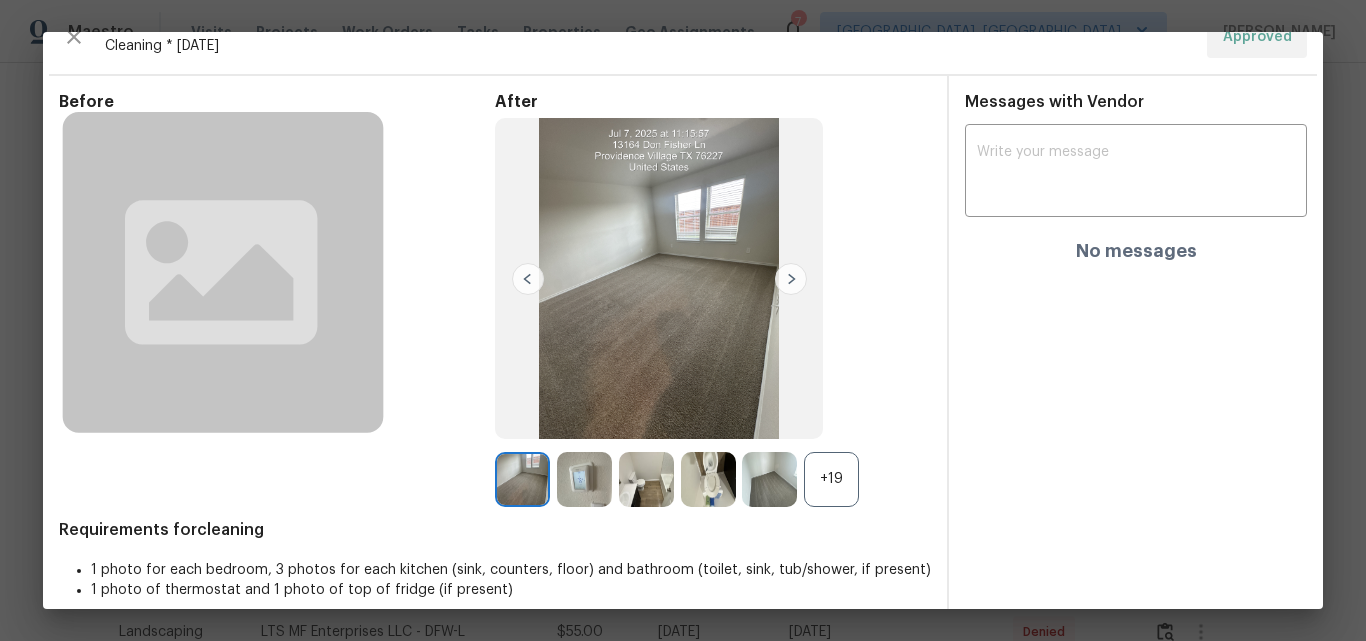 scroll, scrollTop: 49, scrollLeft: 0, axis: vertical 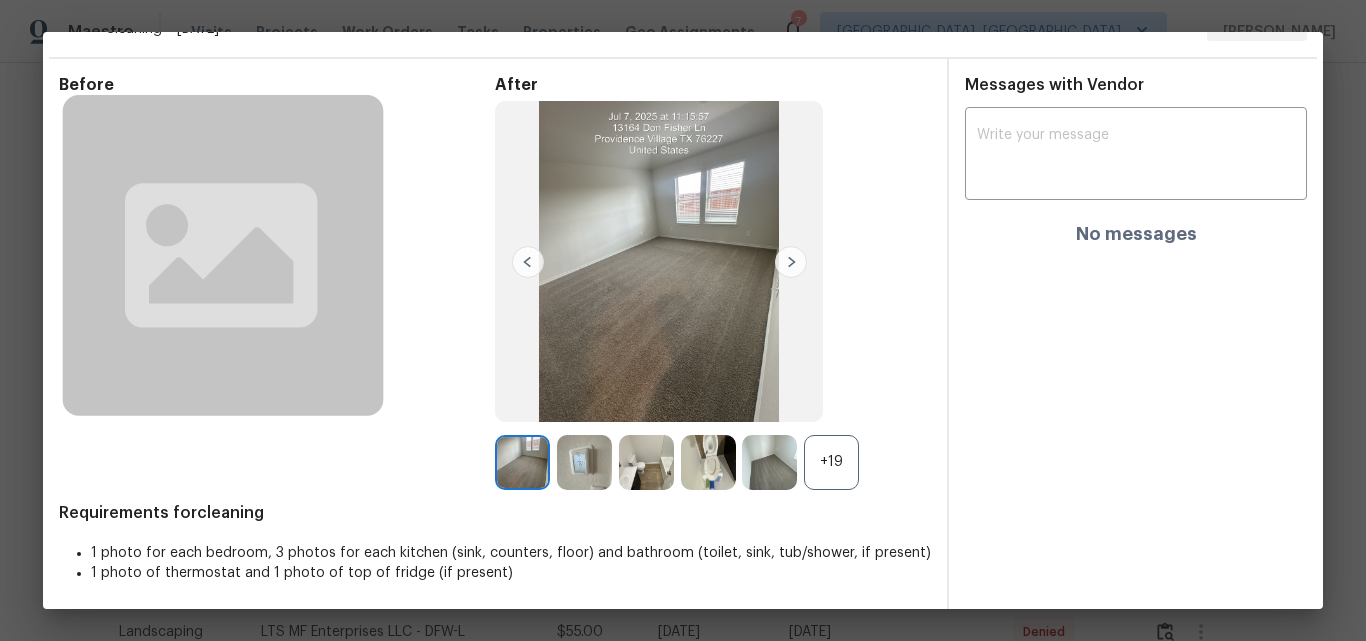 click on "+19" at bounding box center (831, 462) 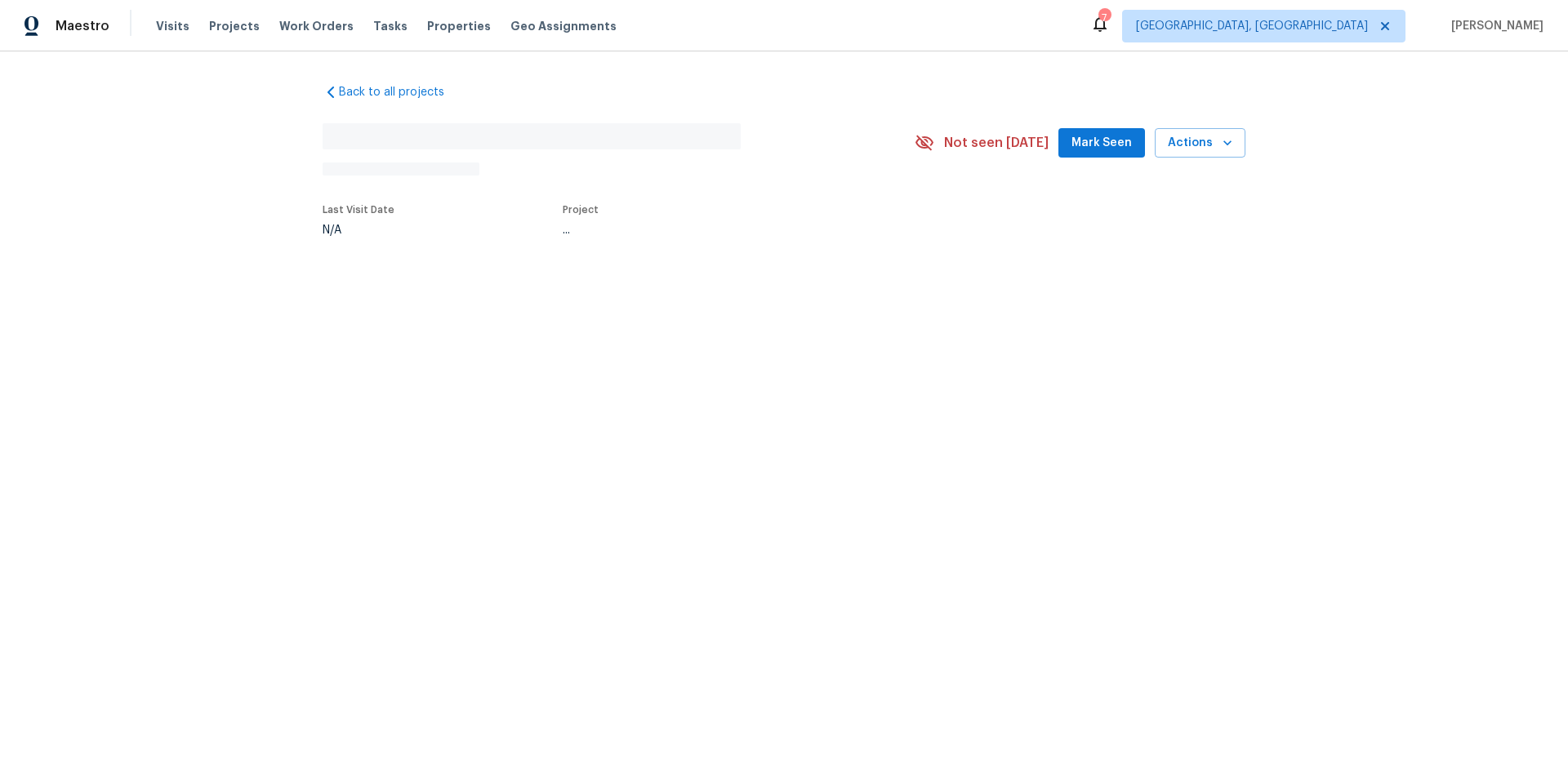 scroll, scrollTop: 0, scrollLeft: 0, axis: both 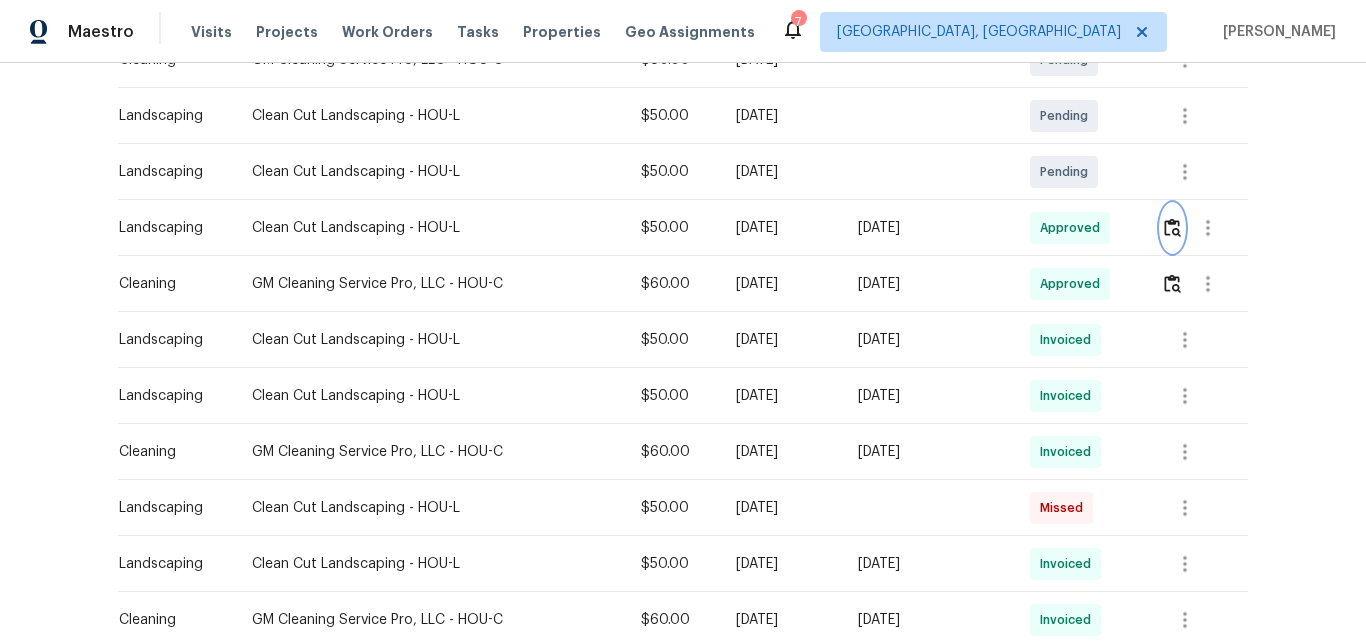 click at bounding box center (1172, 227) 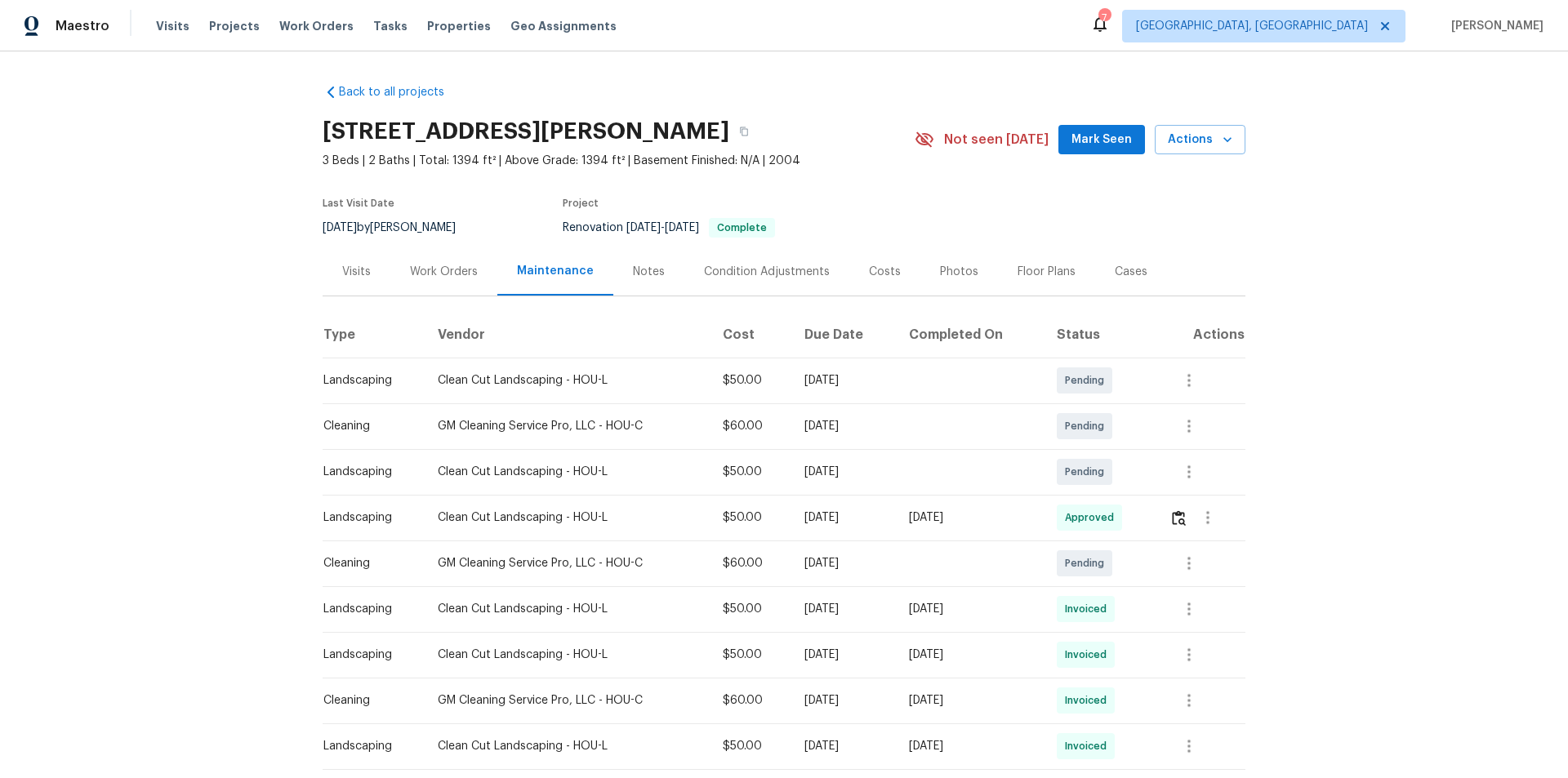 scroll, scrollTop: 0, scrollLeft: 0, axis: both 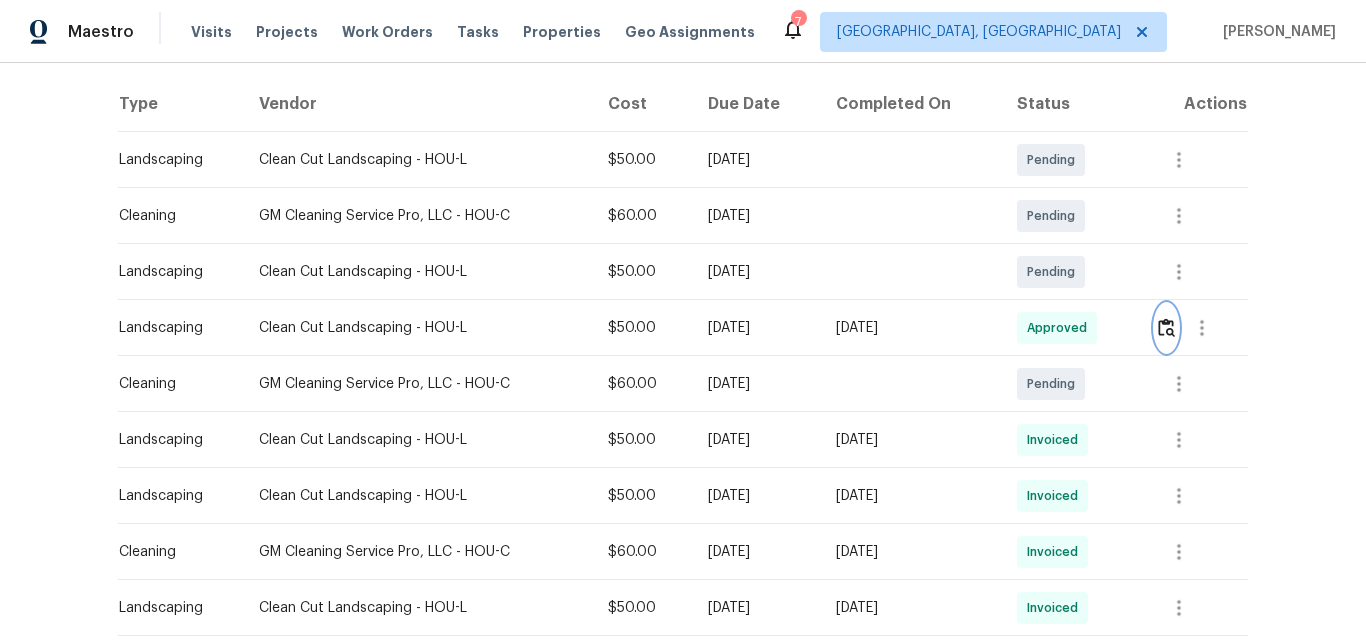 click at bounding box center [1166, 327] 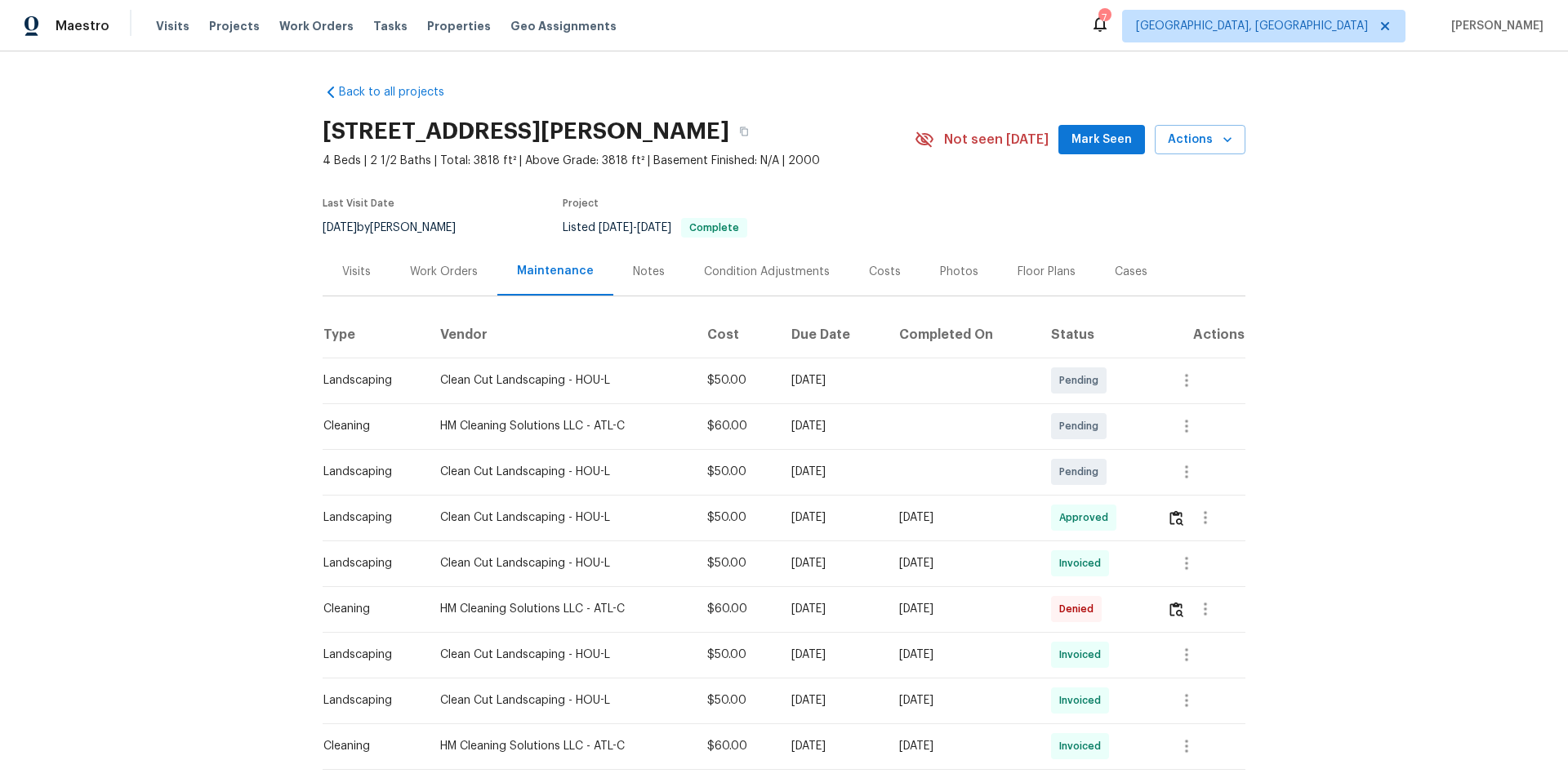 scroll, scrollTop: 0, scrollLeft: 0, axis: both 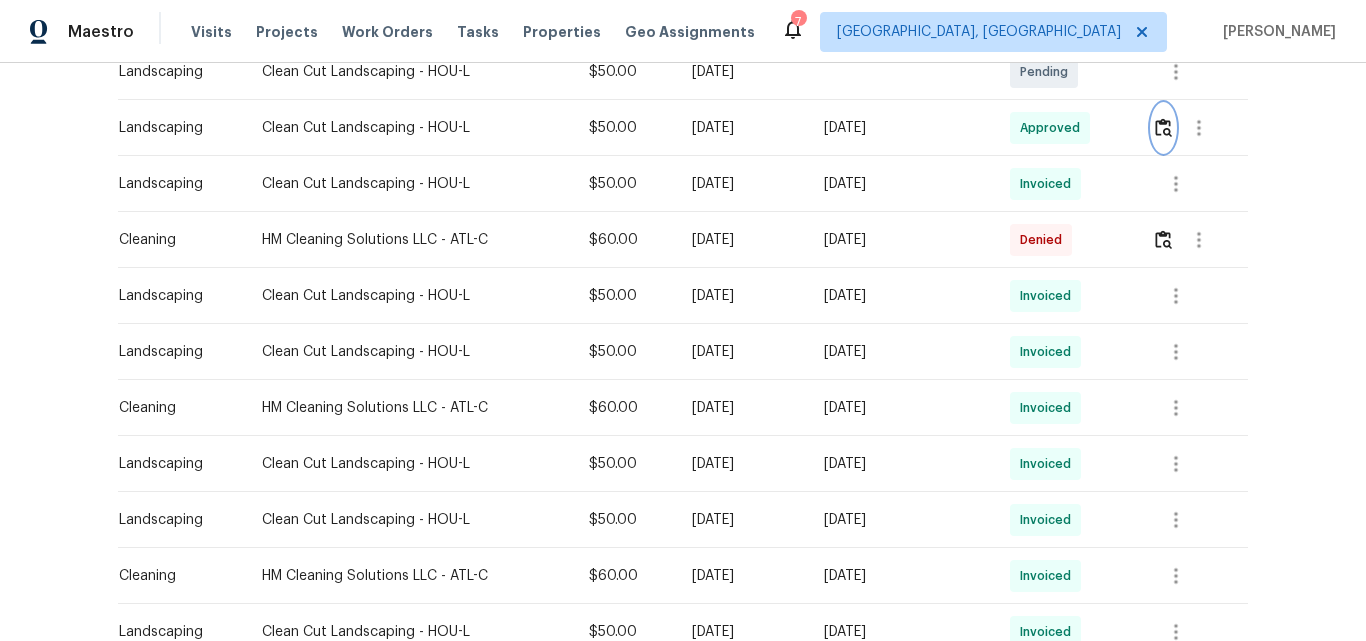 click at bounding box center [1163, 127] 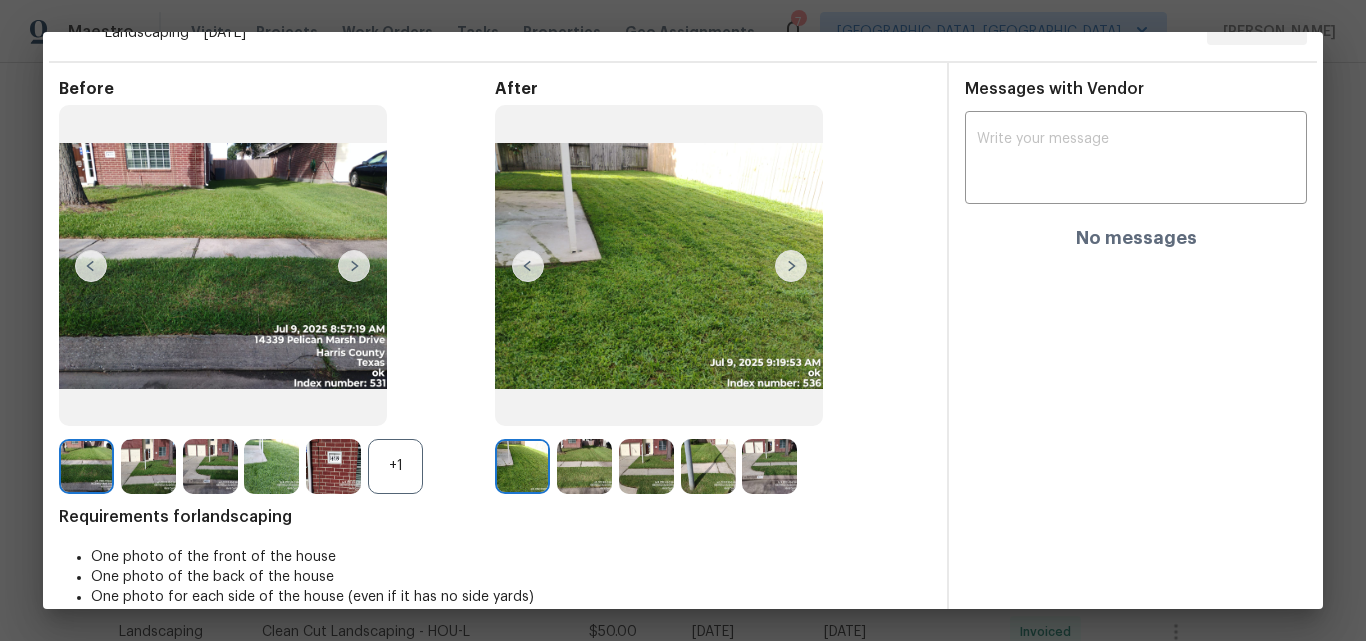 scroll, scrollTop: 69, scrollLeft: 0, axis: vertical 